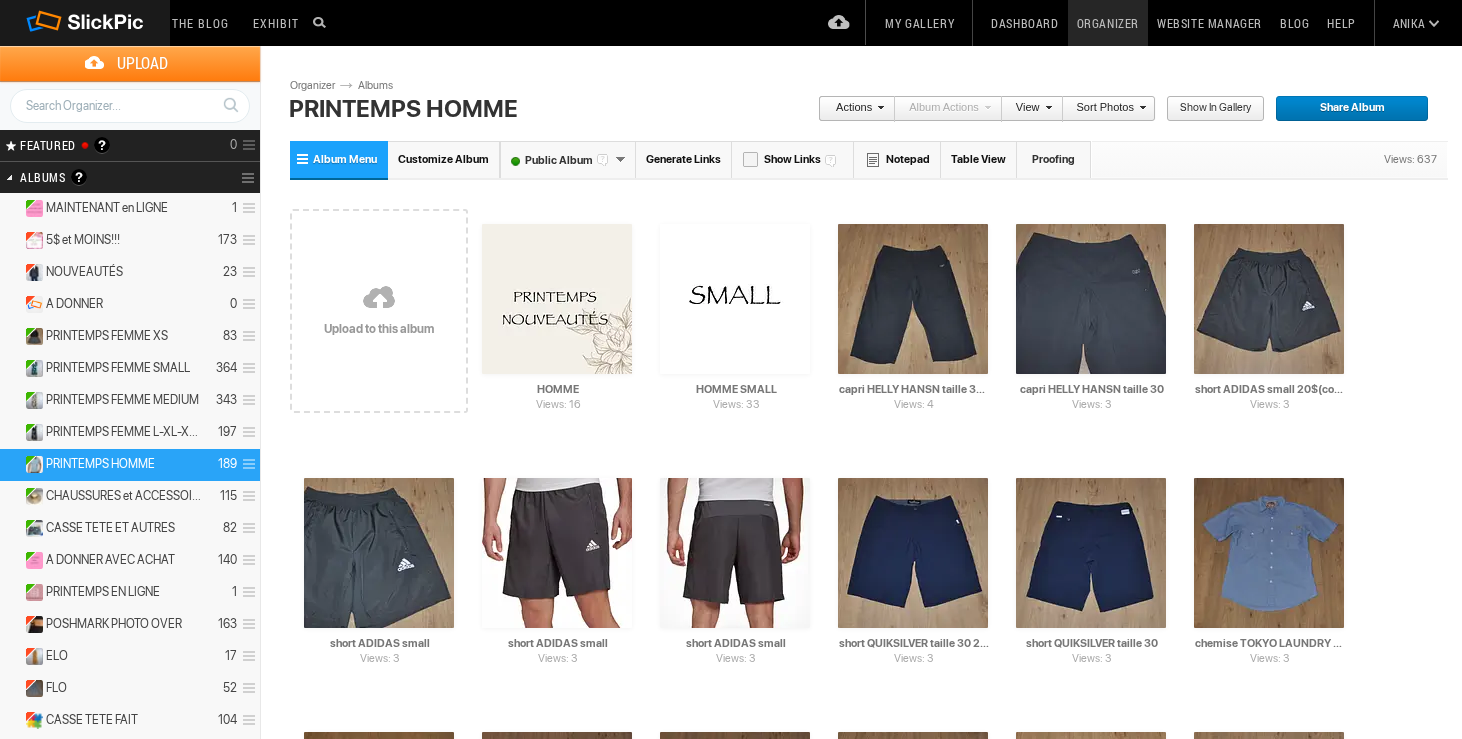 scroll, scrollTop: 0, scrollLeft: 0, axis: both 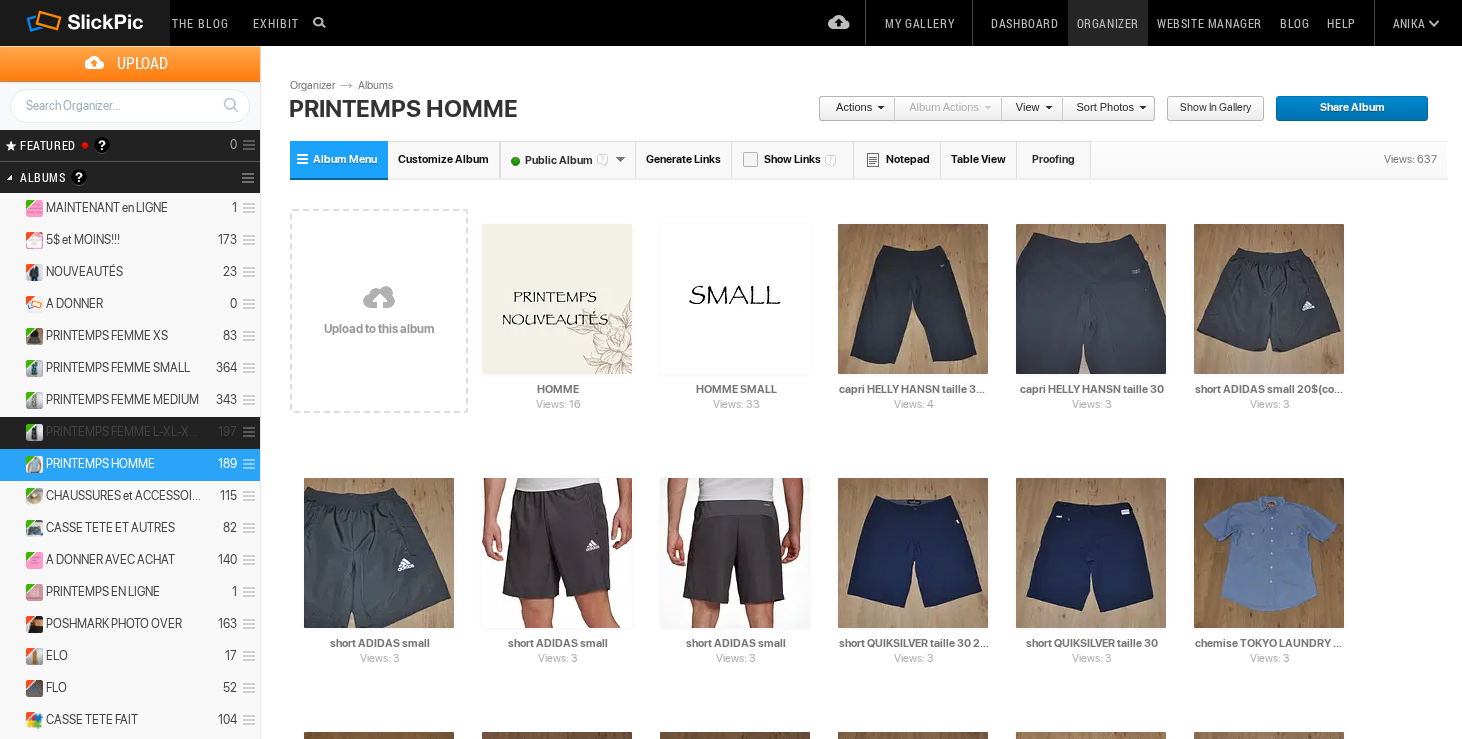 click on "PRINTEMPS FEMME L-XL-XXL
197" at bounding box center [130, 433] 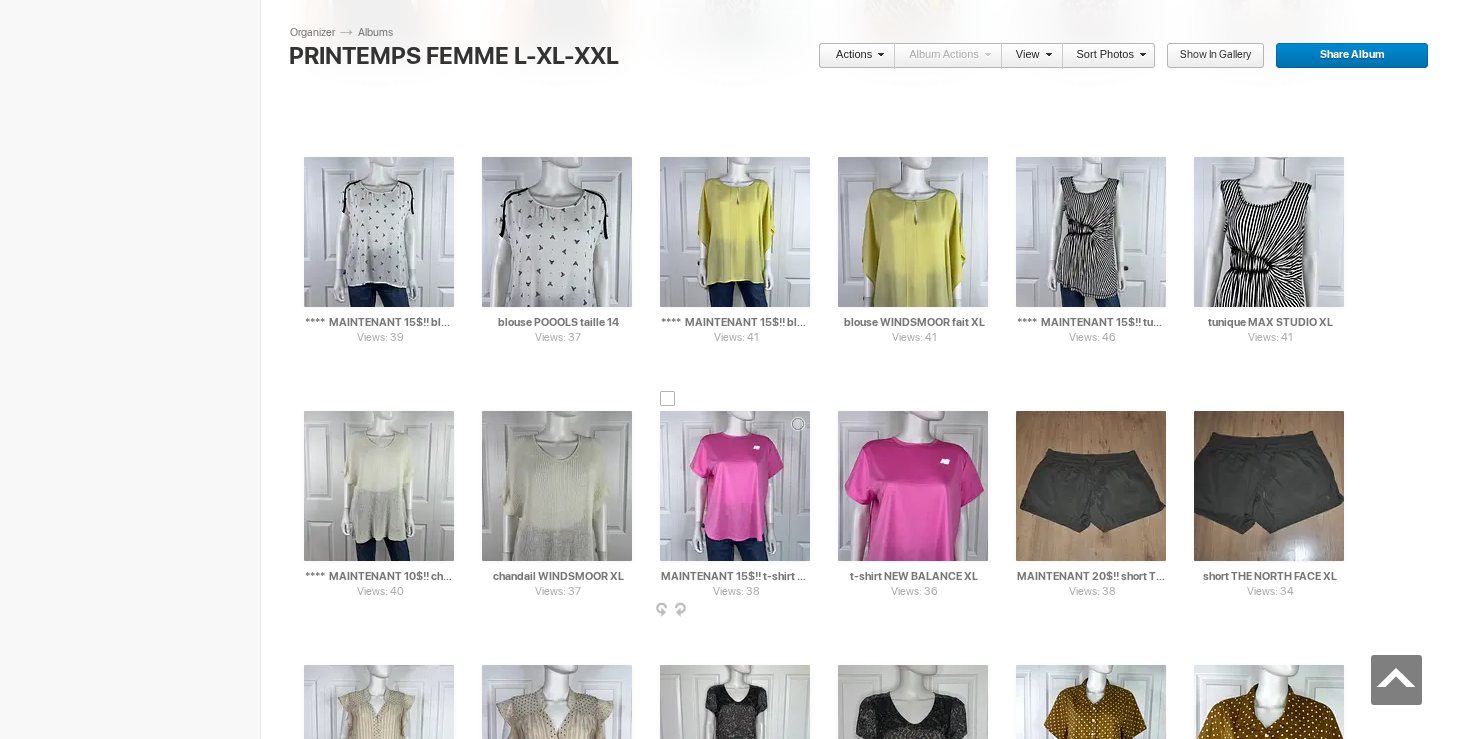 scroll, scrollTop: 7791, scrollLeft: 0, axis: vertical 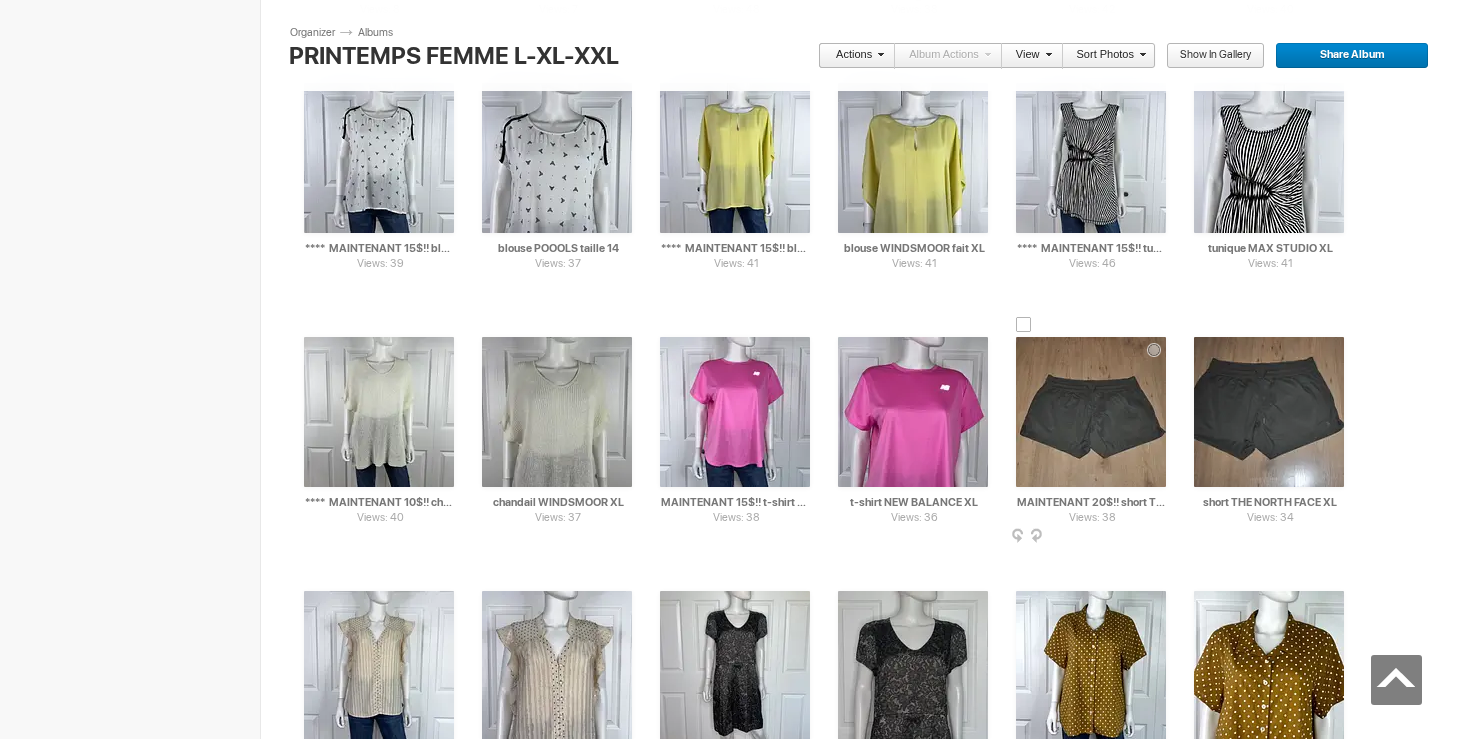 click at bounding box center [1091, 412] 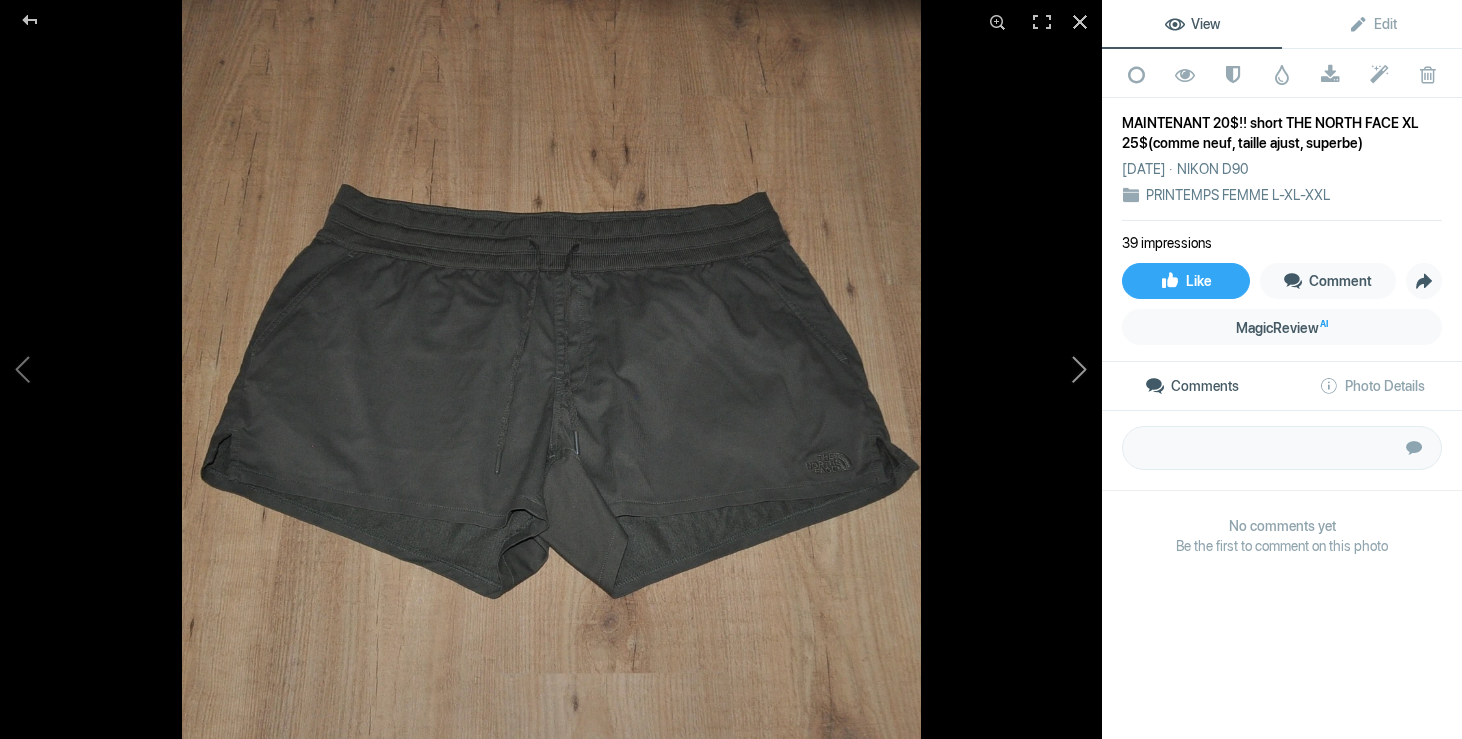 click 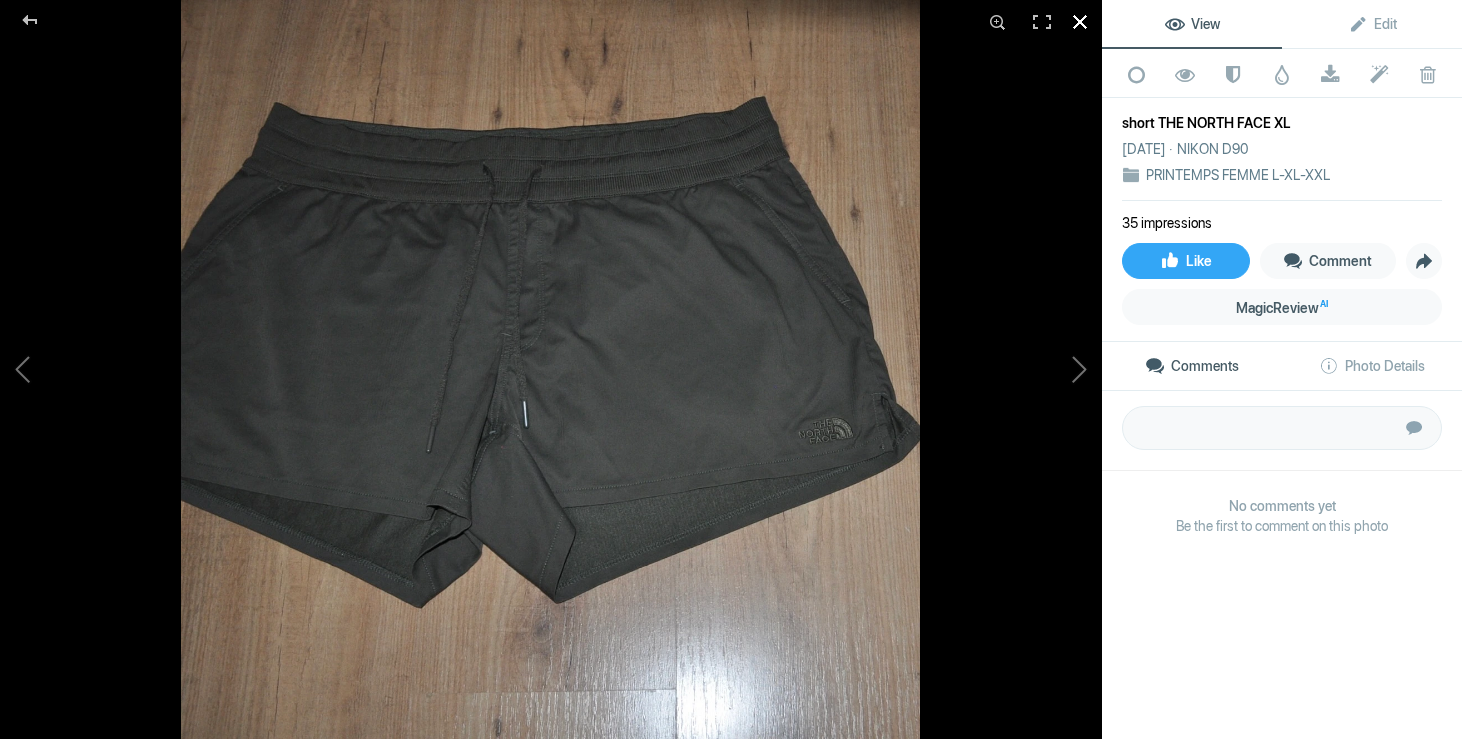 click 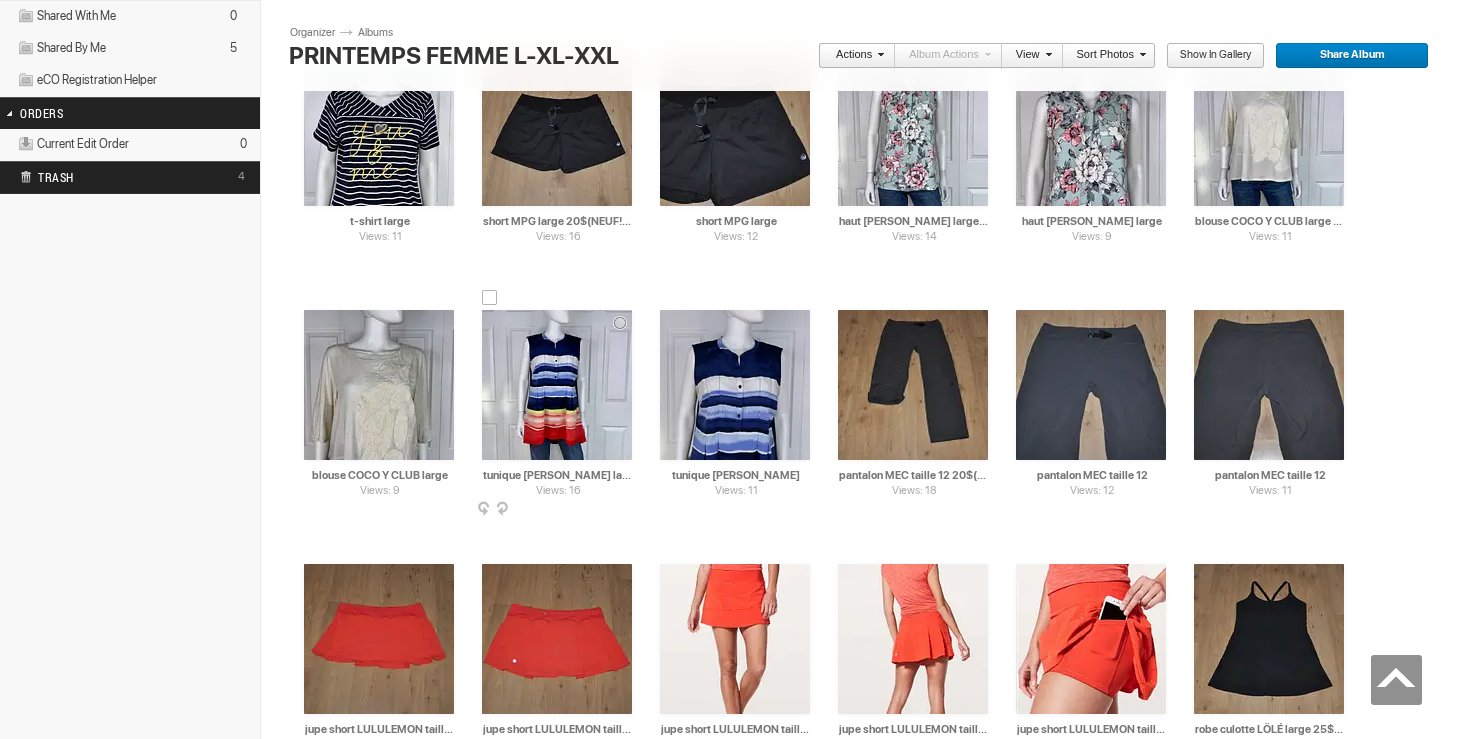 scroll, scrollTop: 0, scrollLeft: 0, axis: both 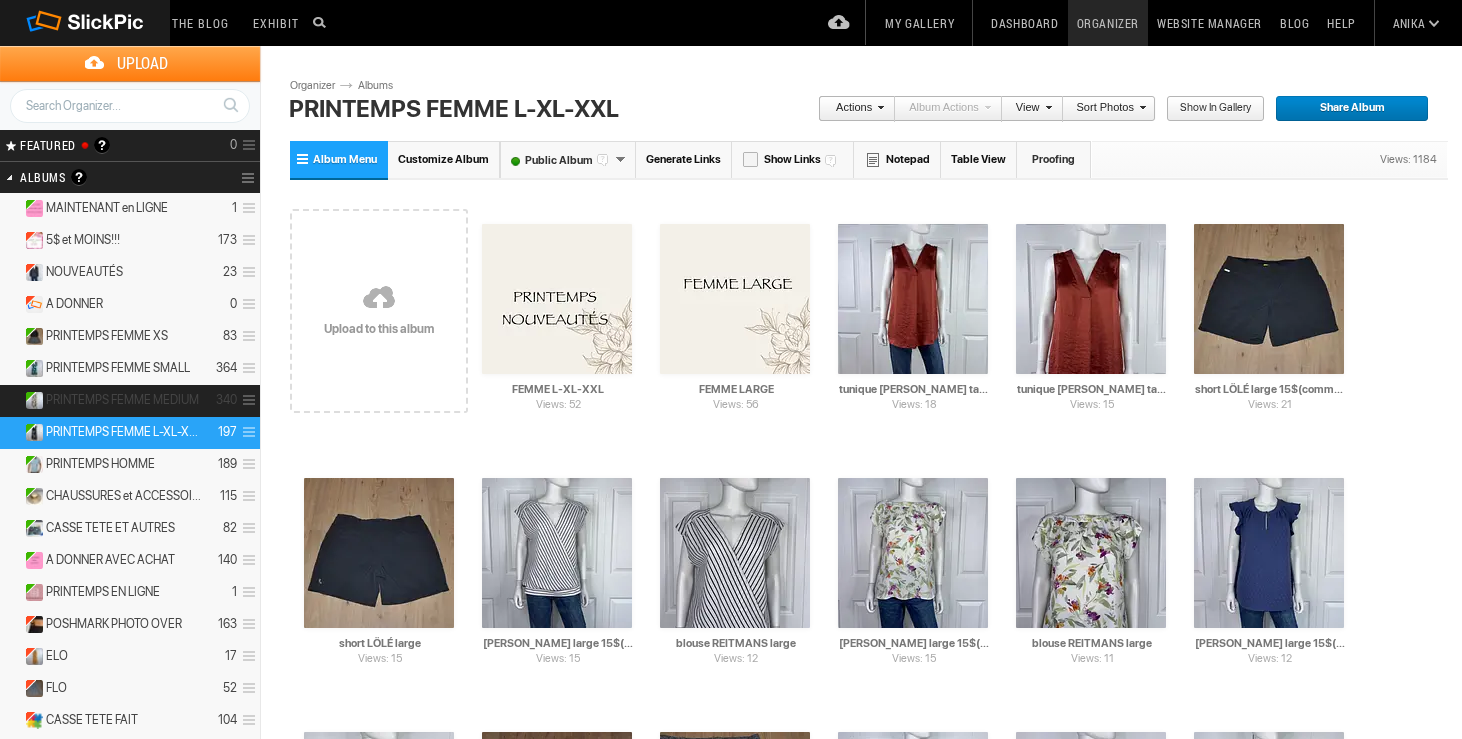 click on "PRINTEMPS FEMME MEDIUM" at bounding box center (122, 400) 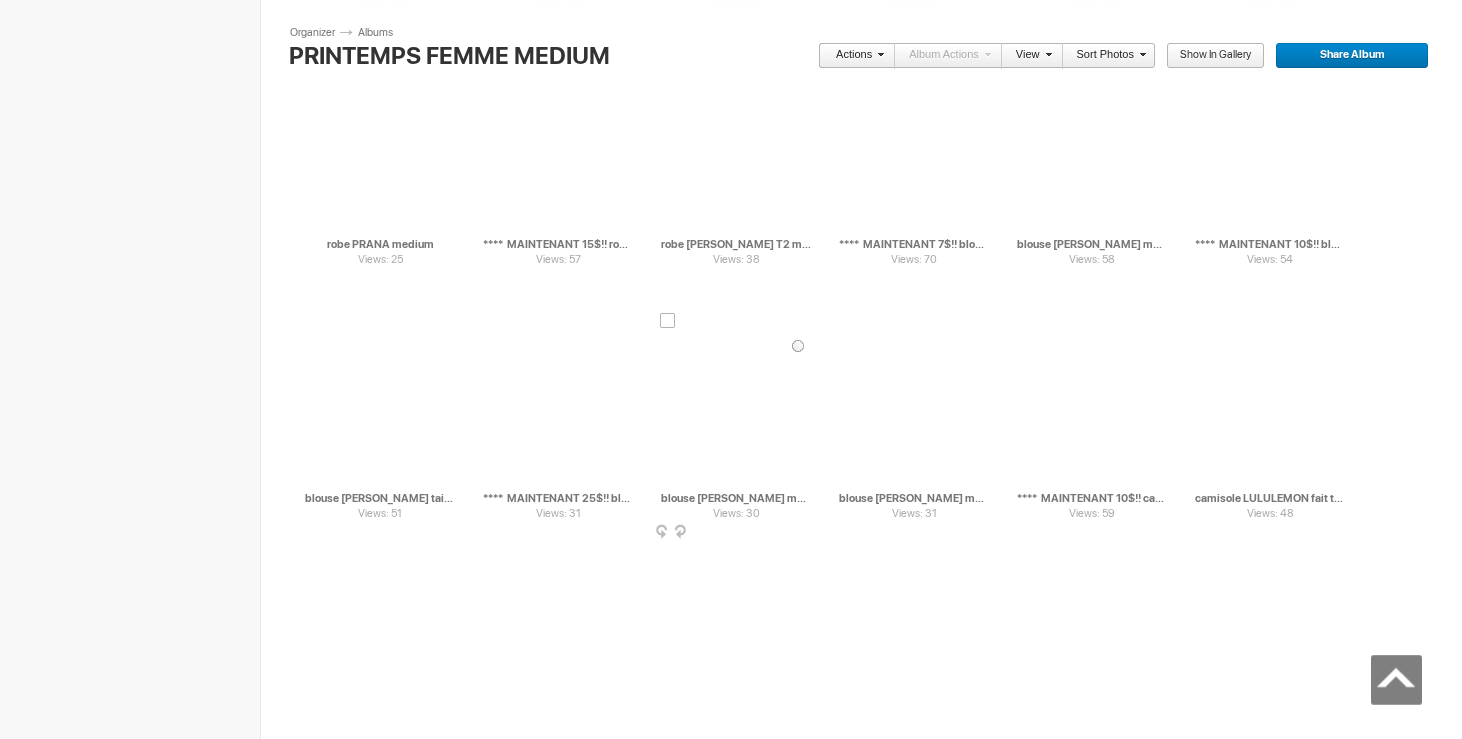 scroll, scrollTop: 13641, scrollLeft: 0, axis: vertical 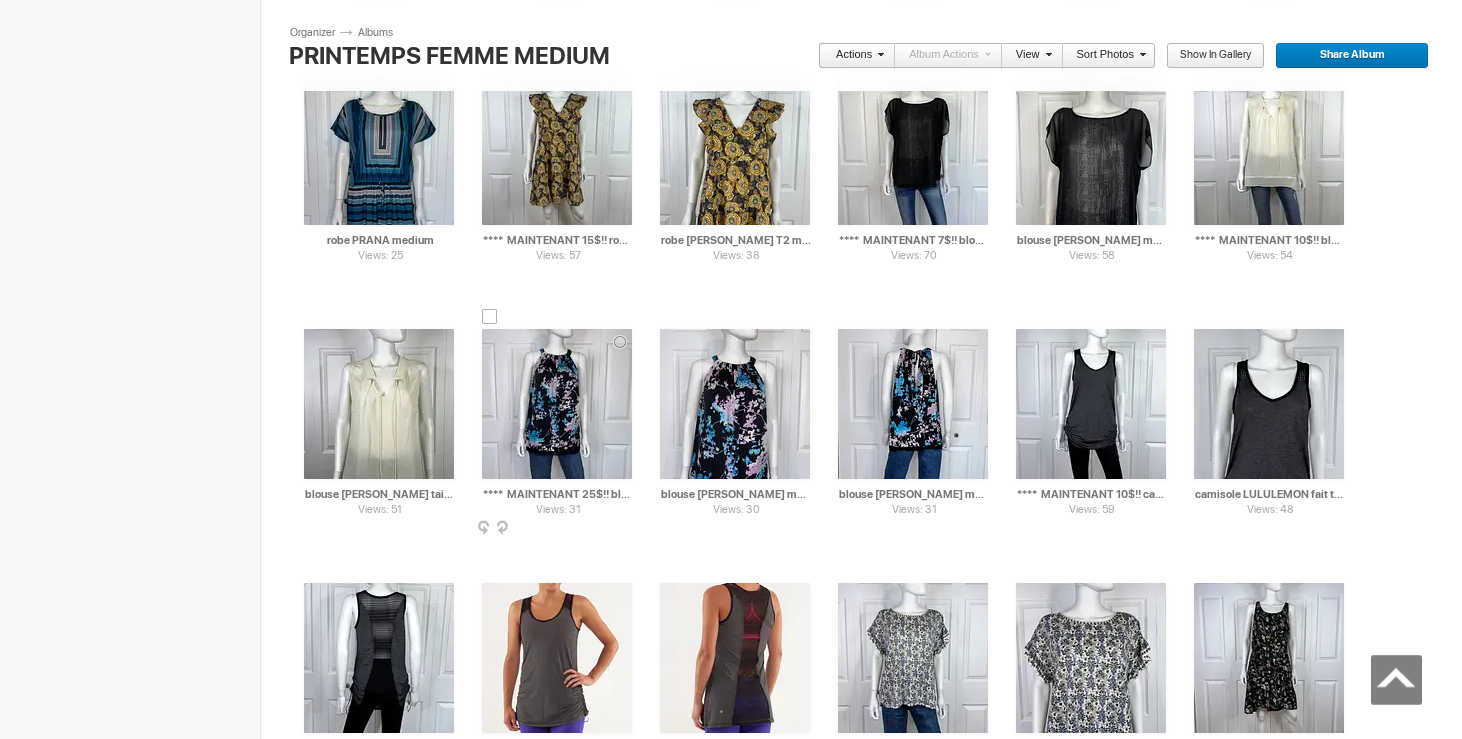 click at bounding box center [557, 404] 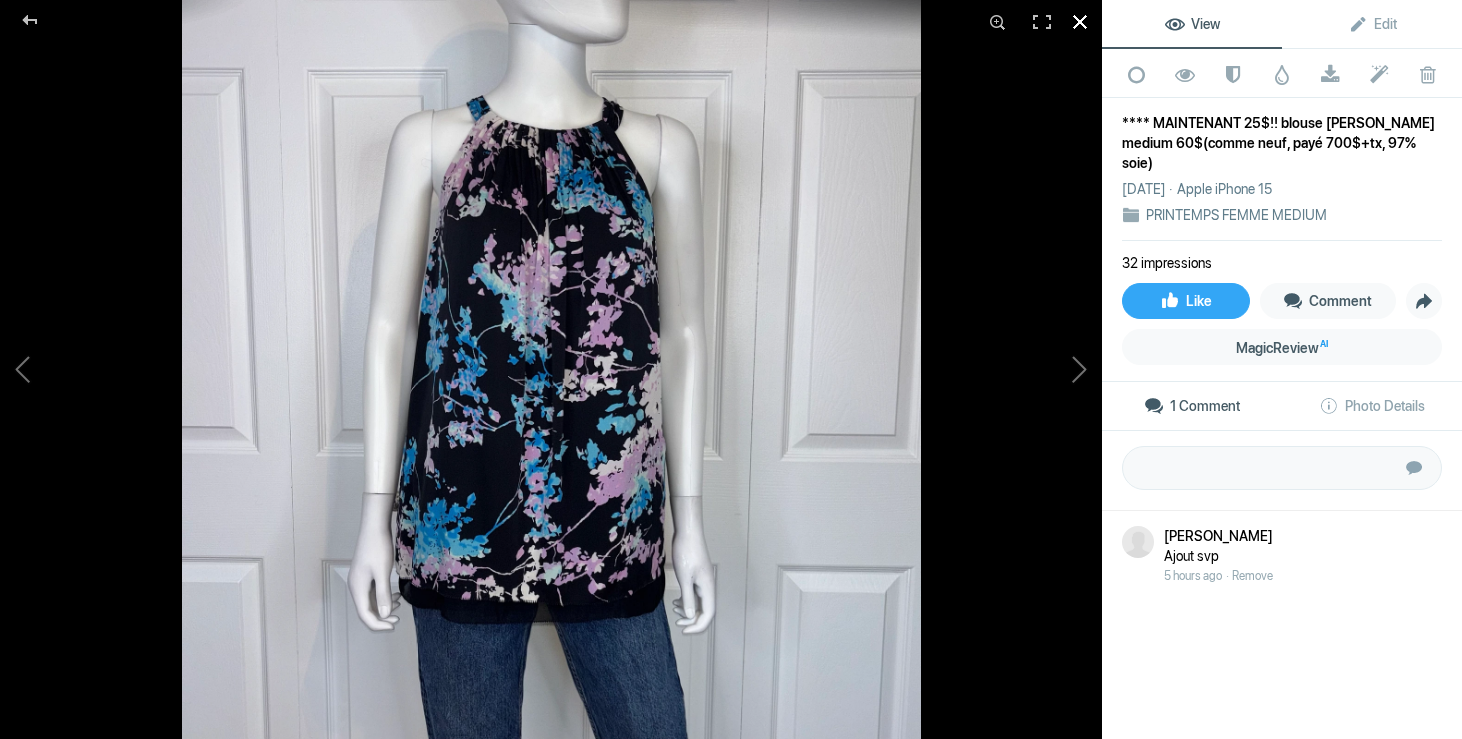 click 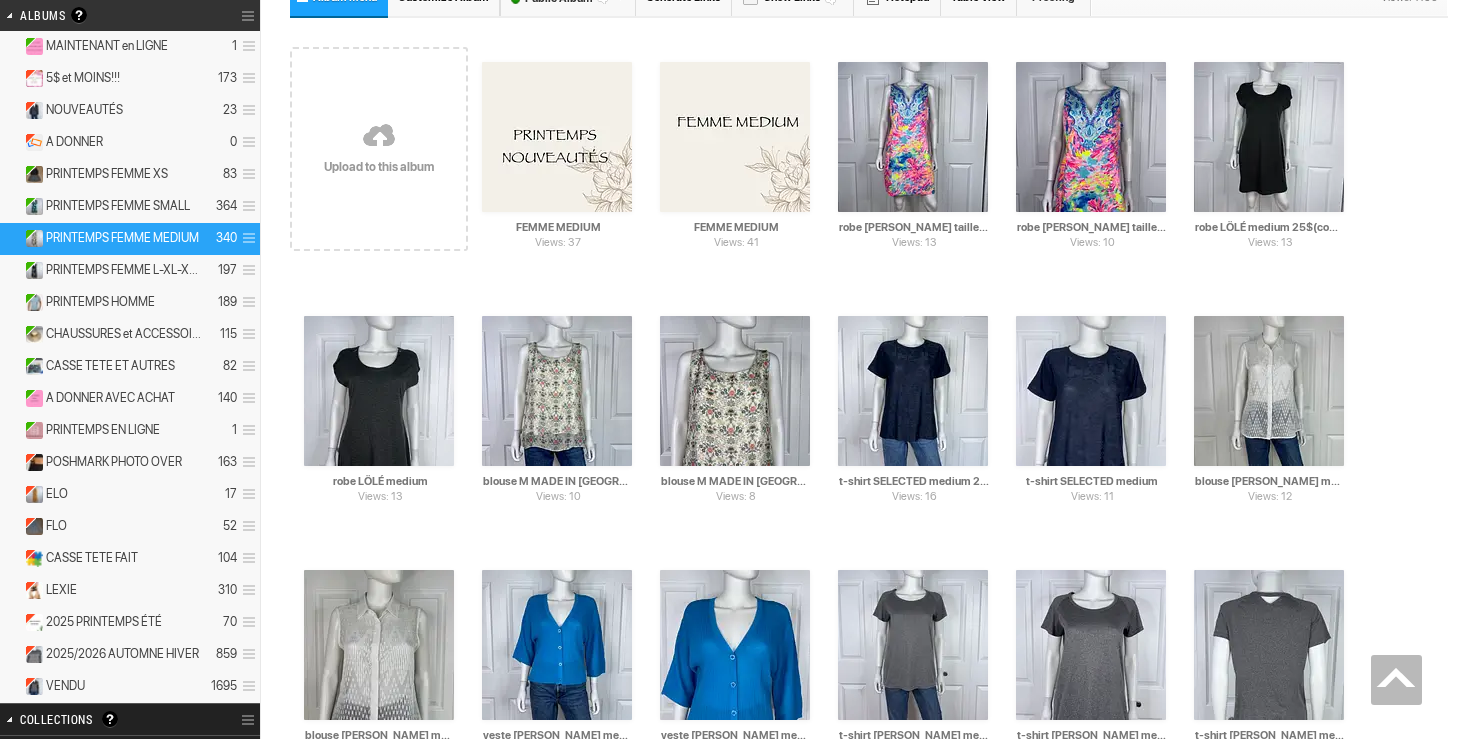 scroll, scrollTop: 0, scrollLeft: 0, axis: both 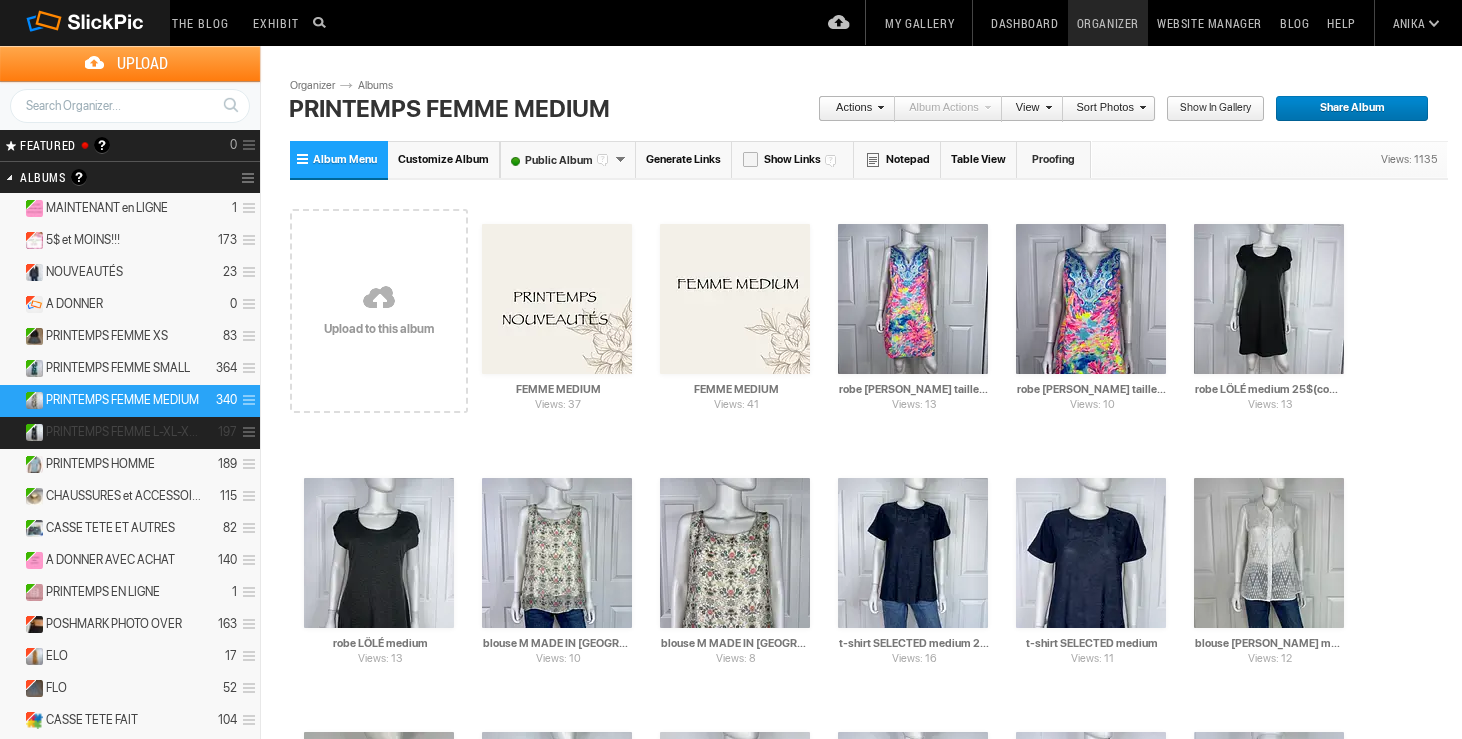click on "PRINTEMPS FEMME L-XL-XXL
197" at bounding box center (130, 433) 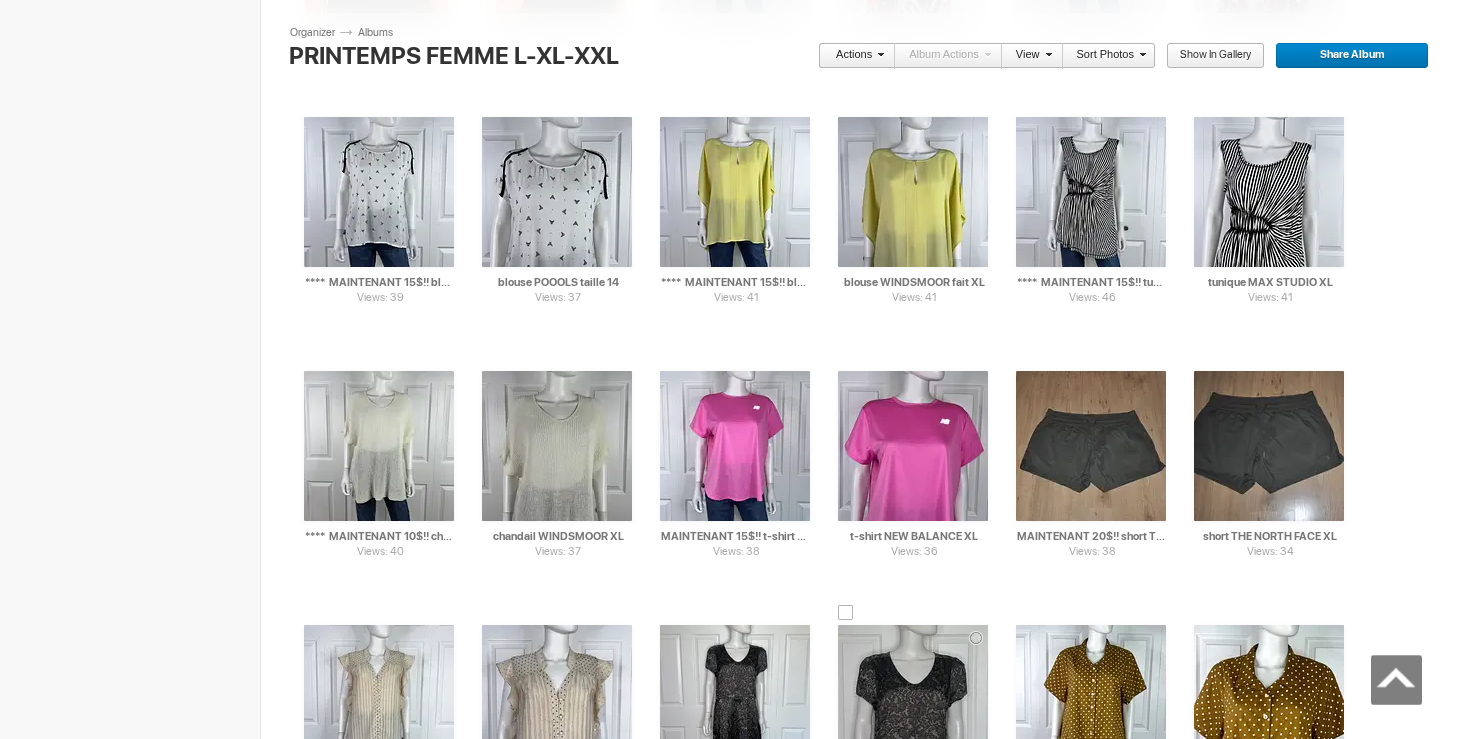 scroll, scrollTop: 7681, scrollLeft: 0, axis: vertical 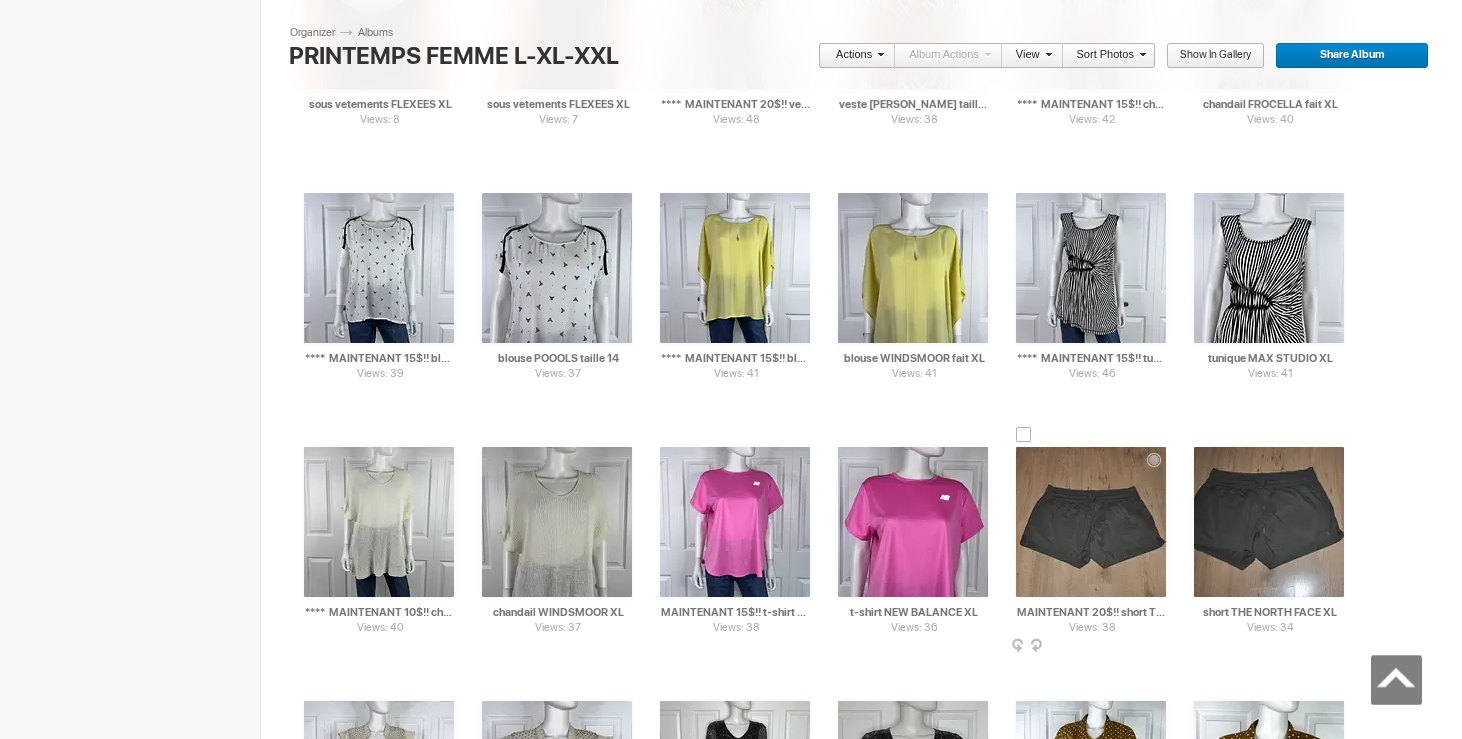 click at bounding box center (1024, 435) 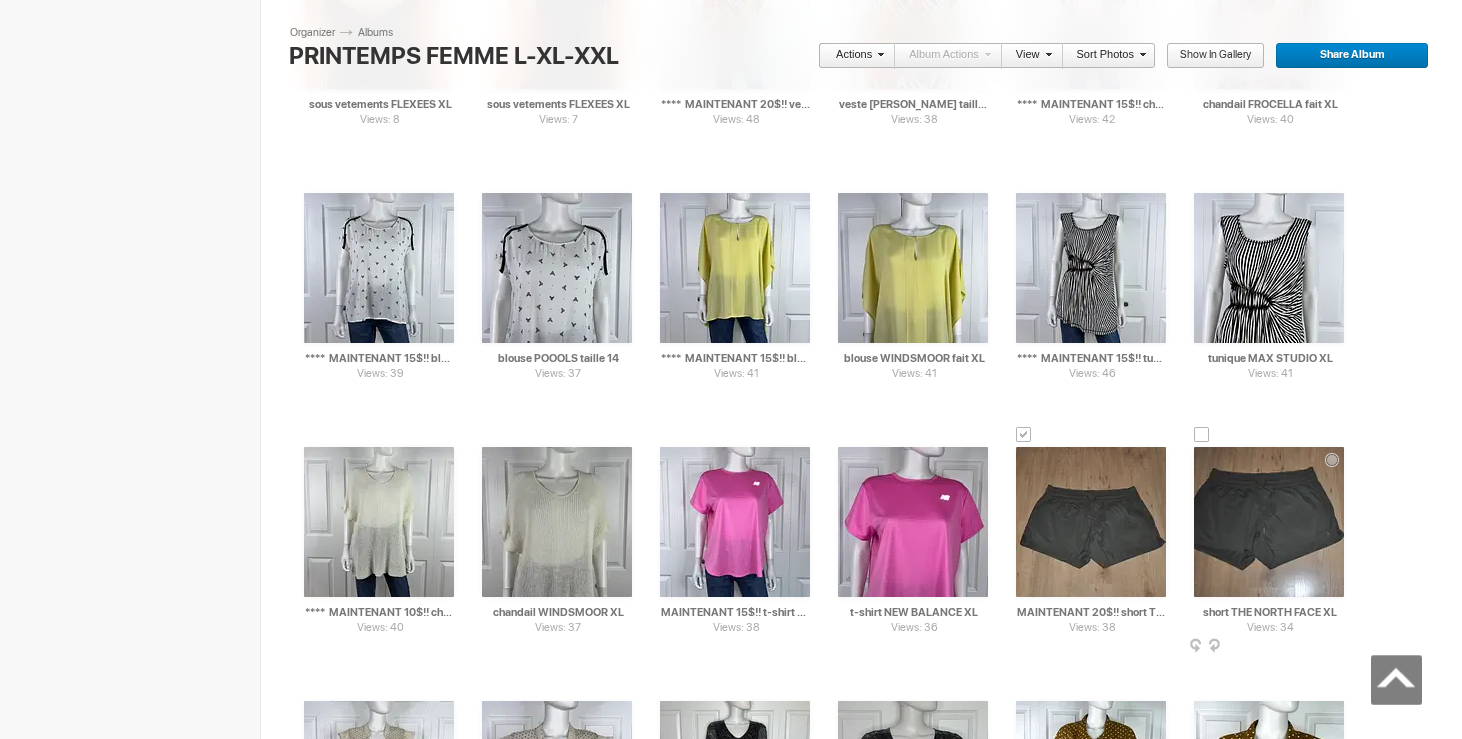 click at bounding box center (1202, 435) 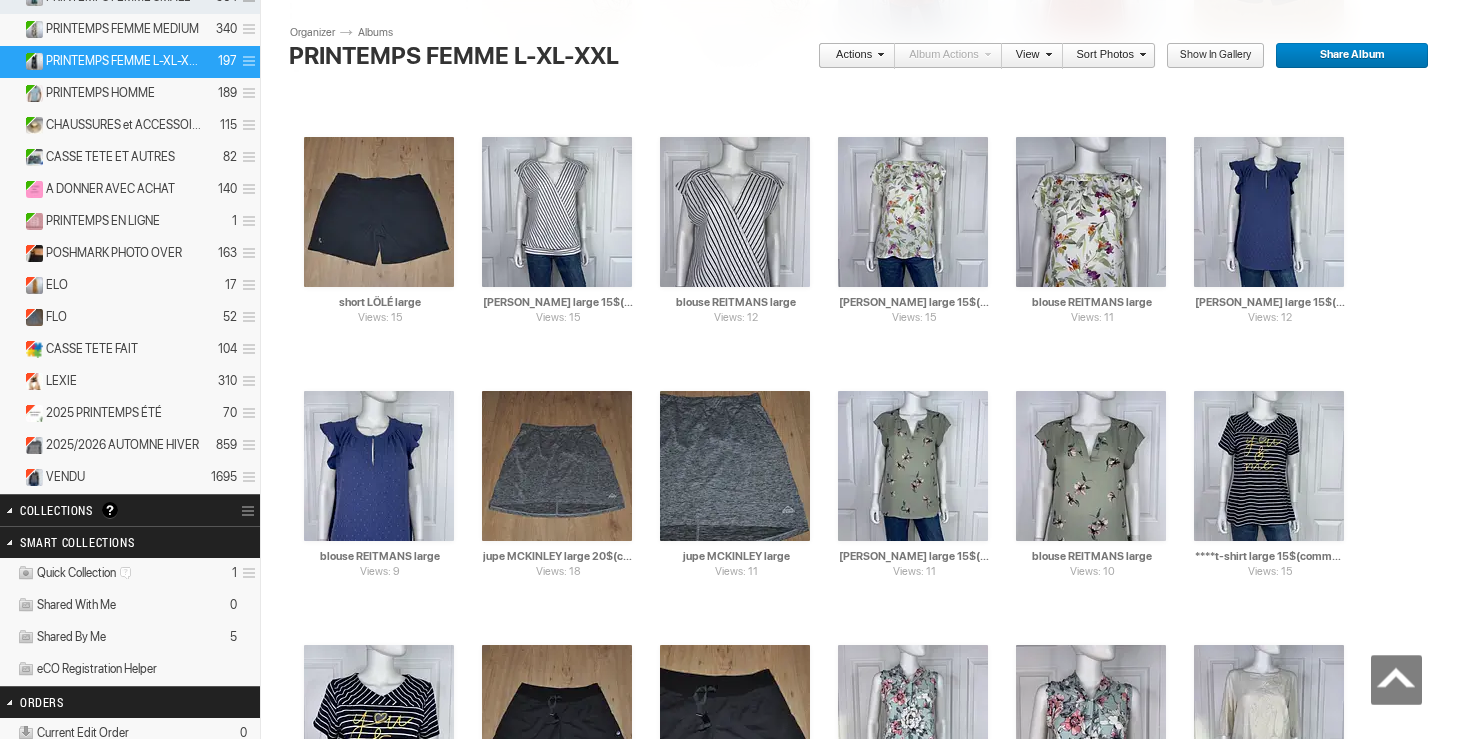 scroll, scrollTop: 0, scrollLeft: 0, axis: both 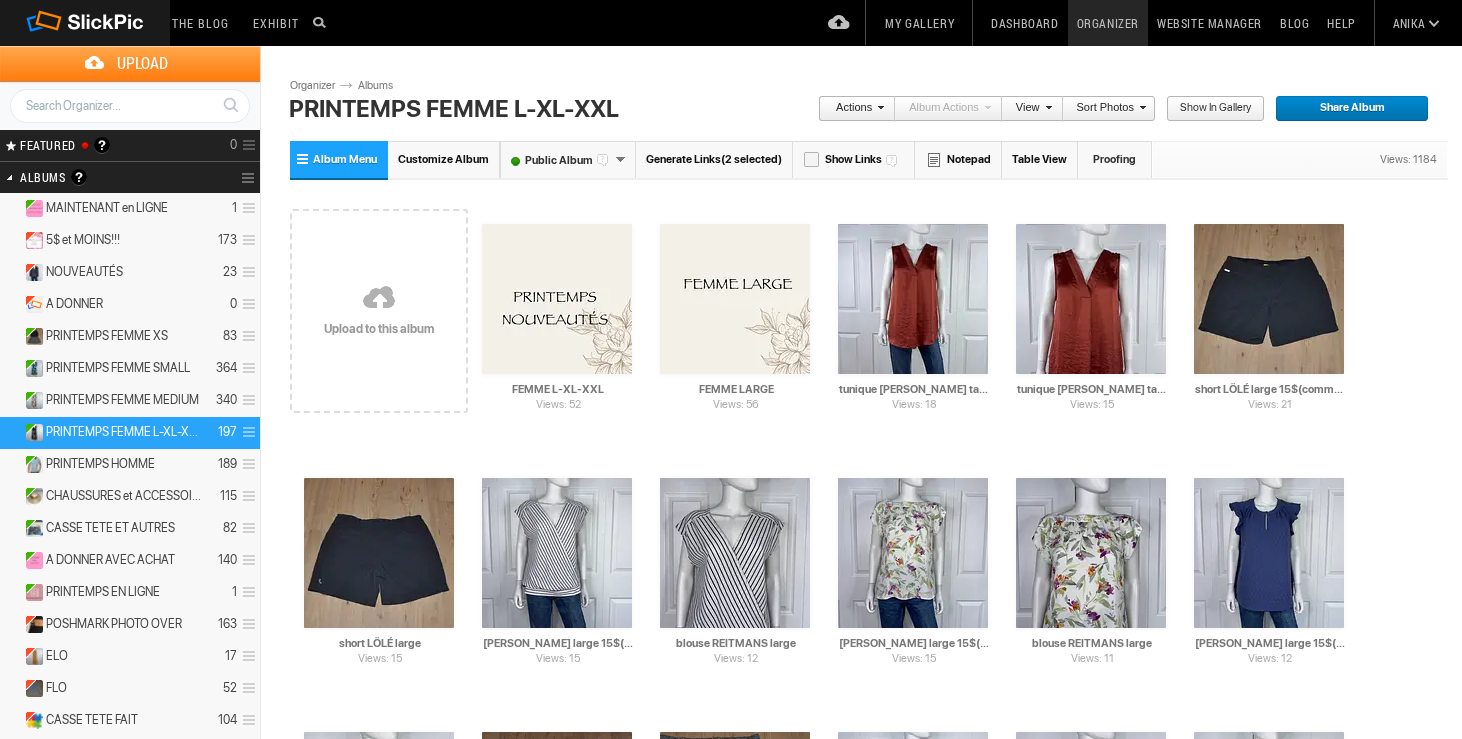 click at bounding box center (878, 107) 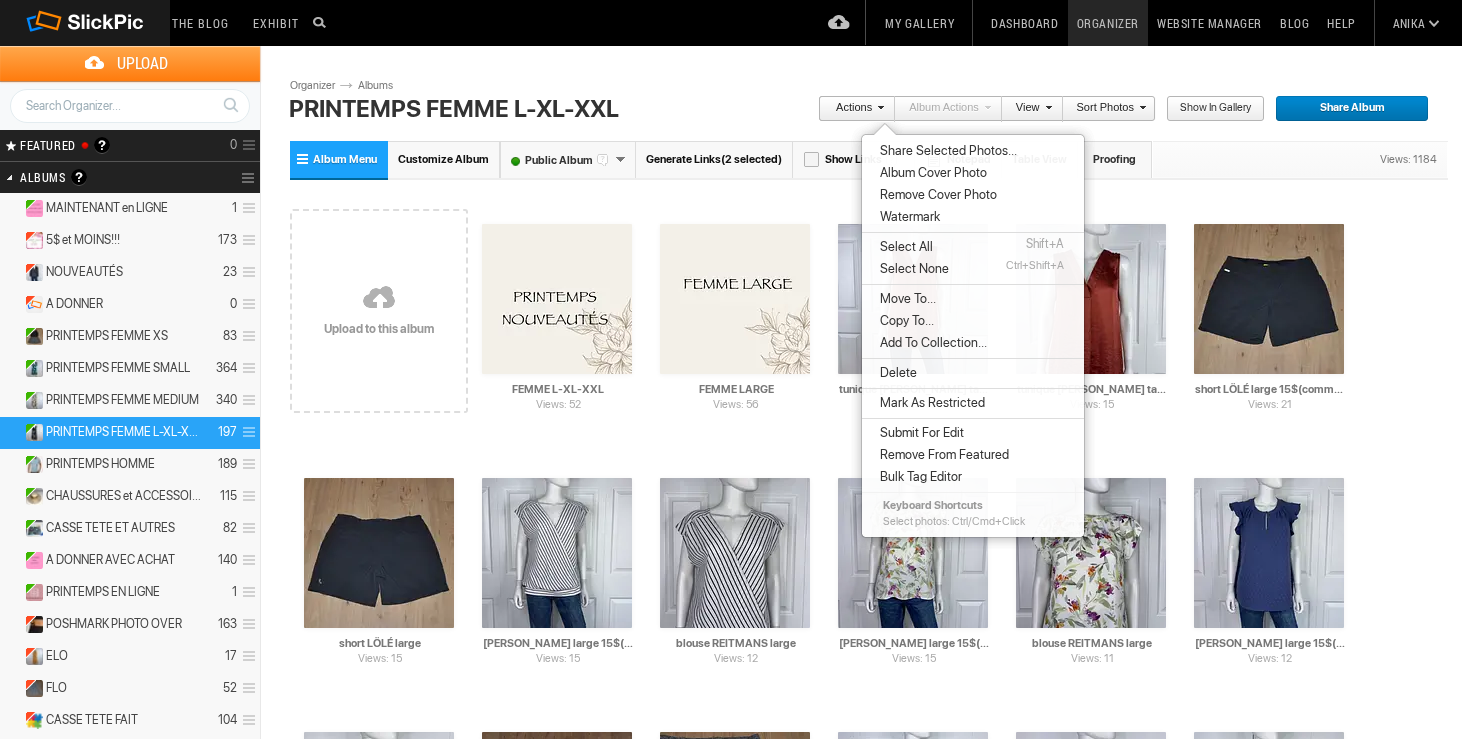 click on "Move To..." at bounding box center (905, 299) 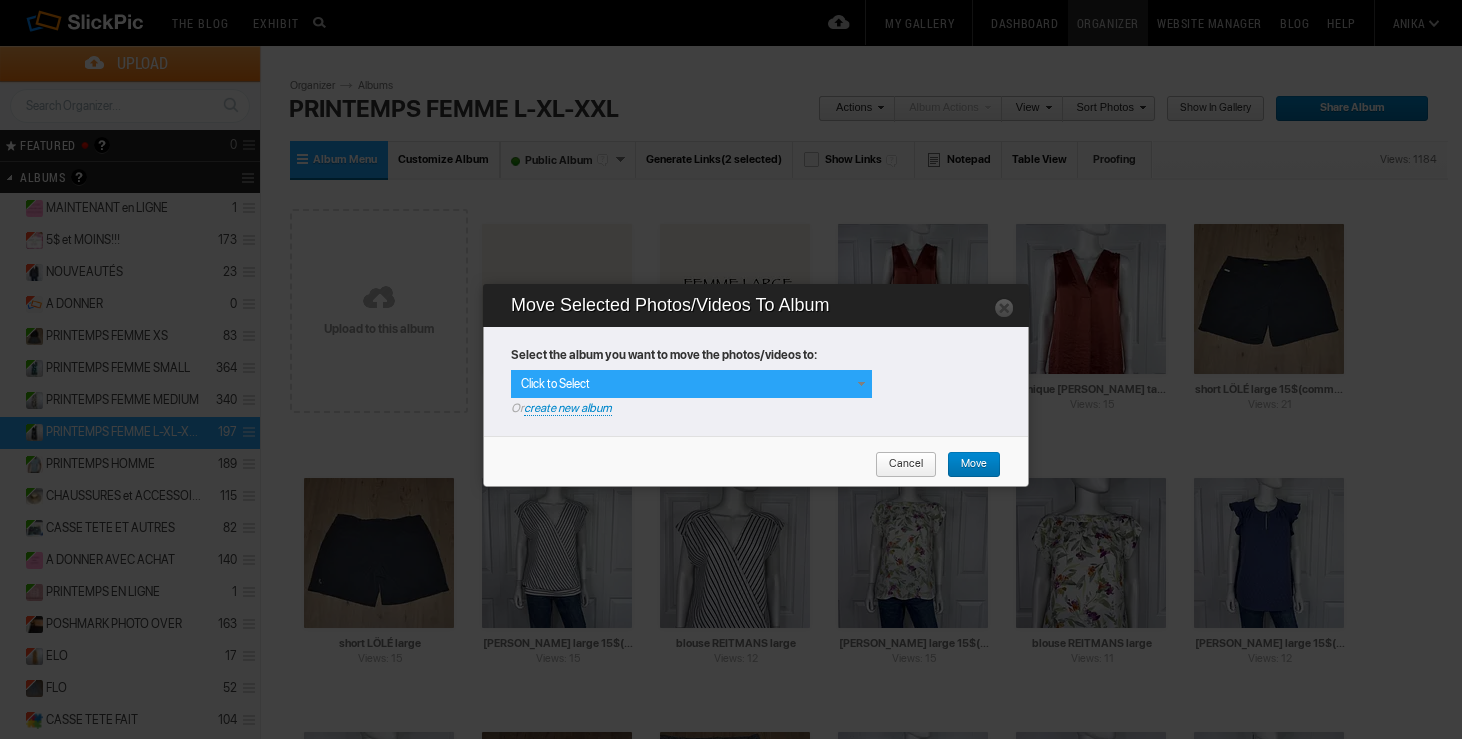 click on "Click to Select" at bounding box center (691, 384) 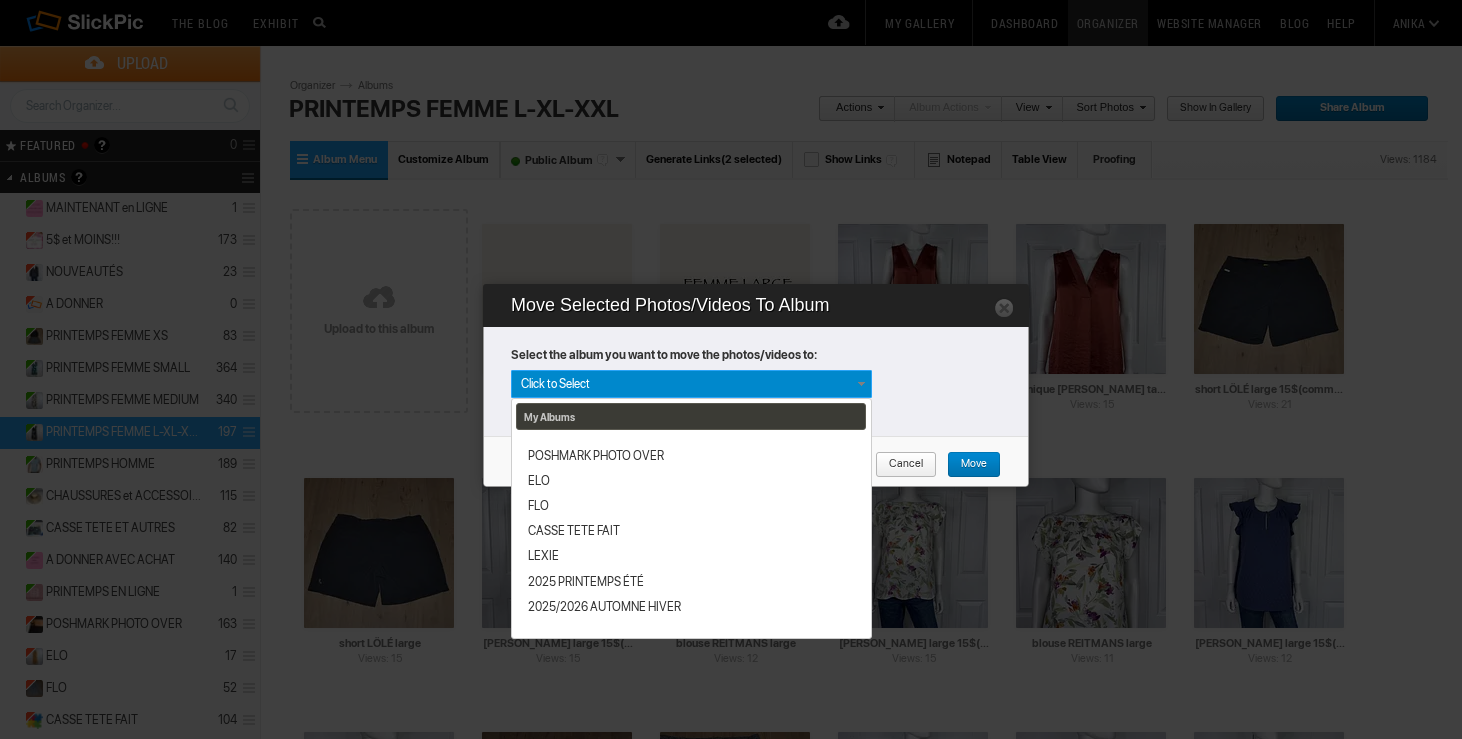 scroll, scrollTop: 365, scrollLeft: 0, axis: vertical 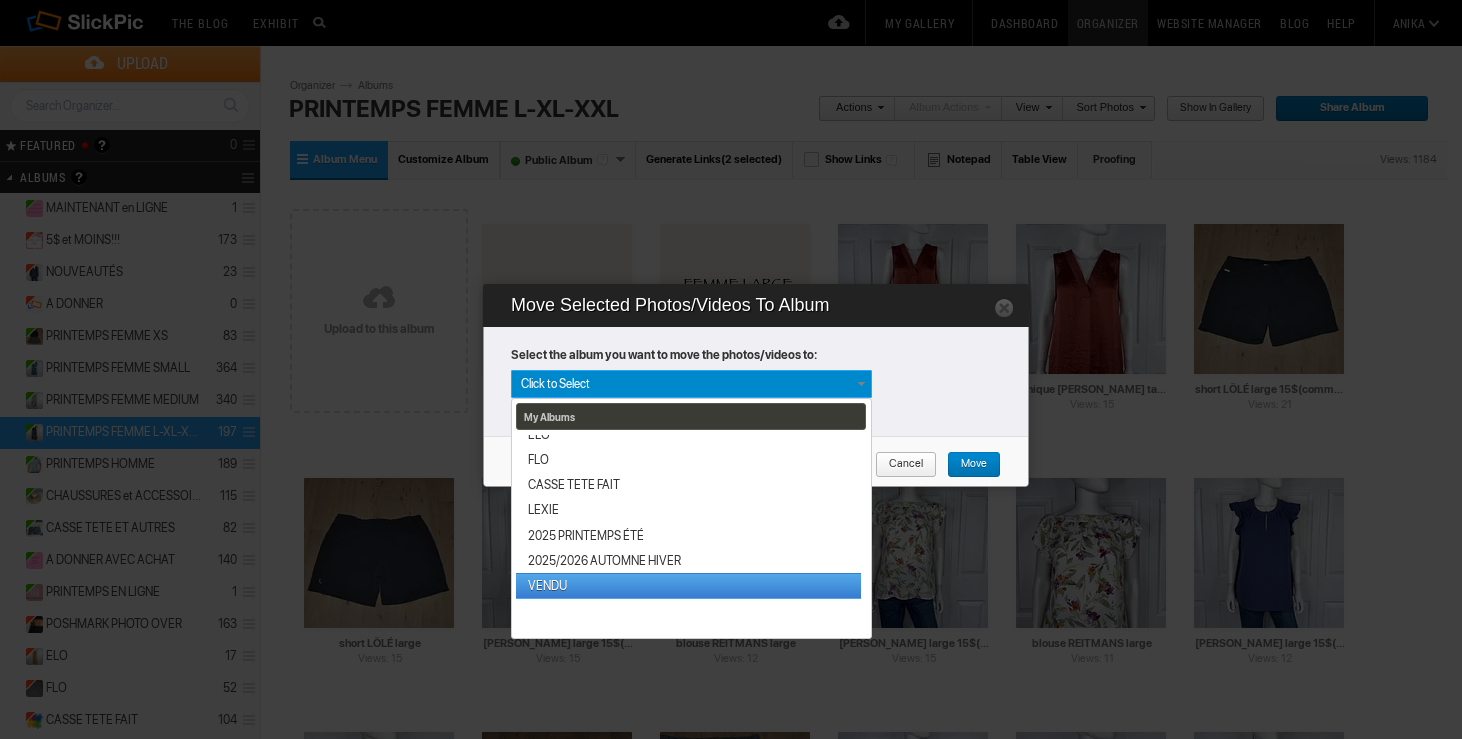 click on "VENDU" at bounding box center [688, 585] 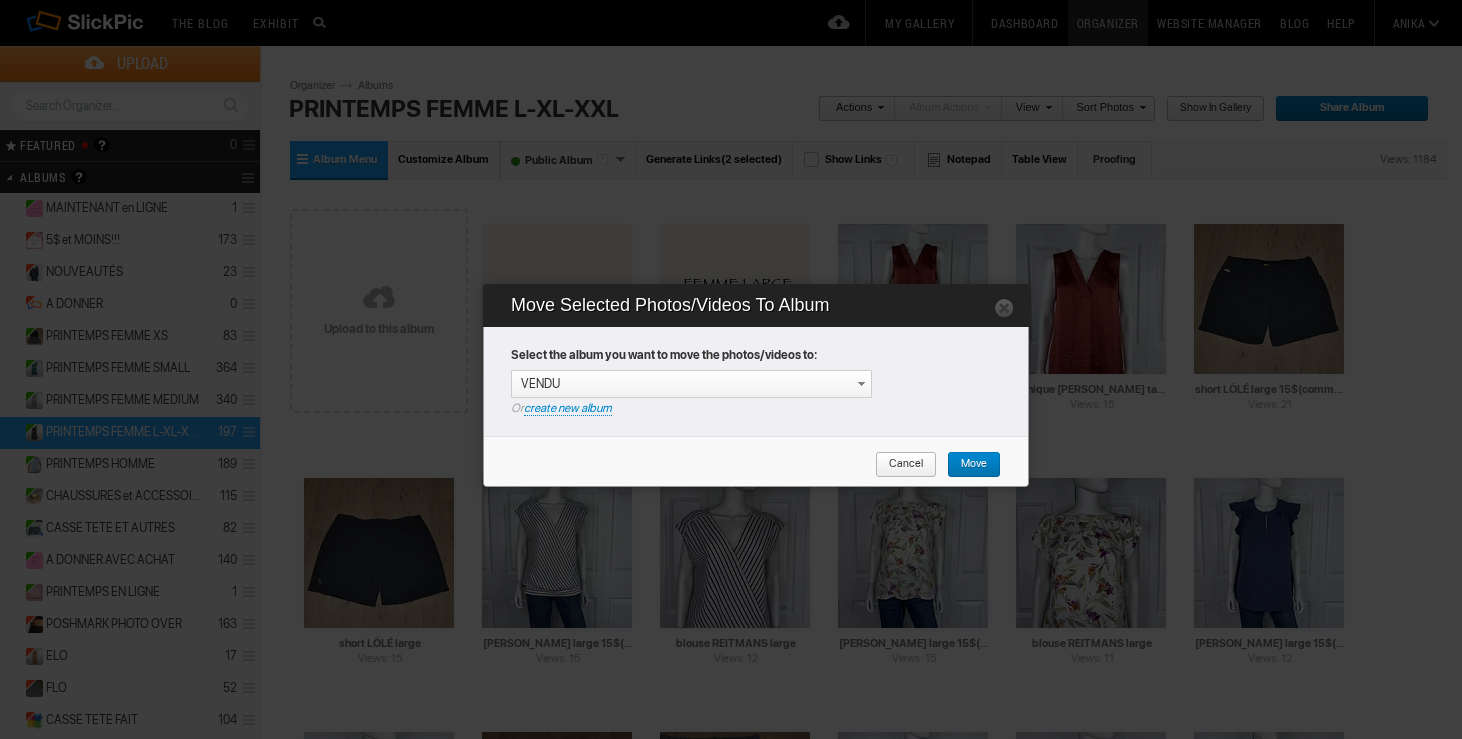 click on "Move" at bounding box center (967, 465) 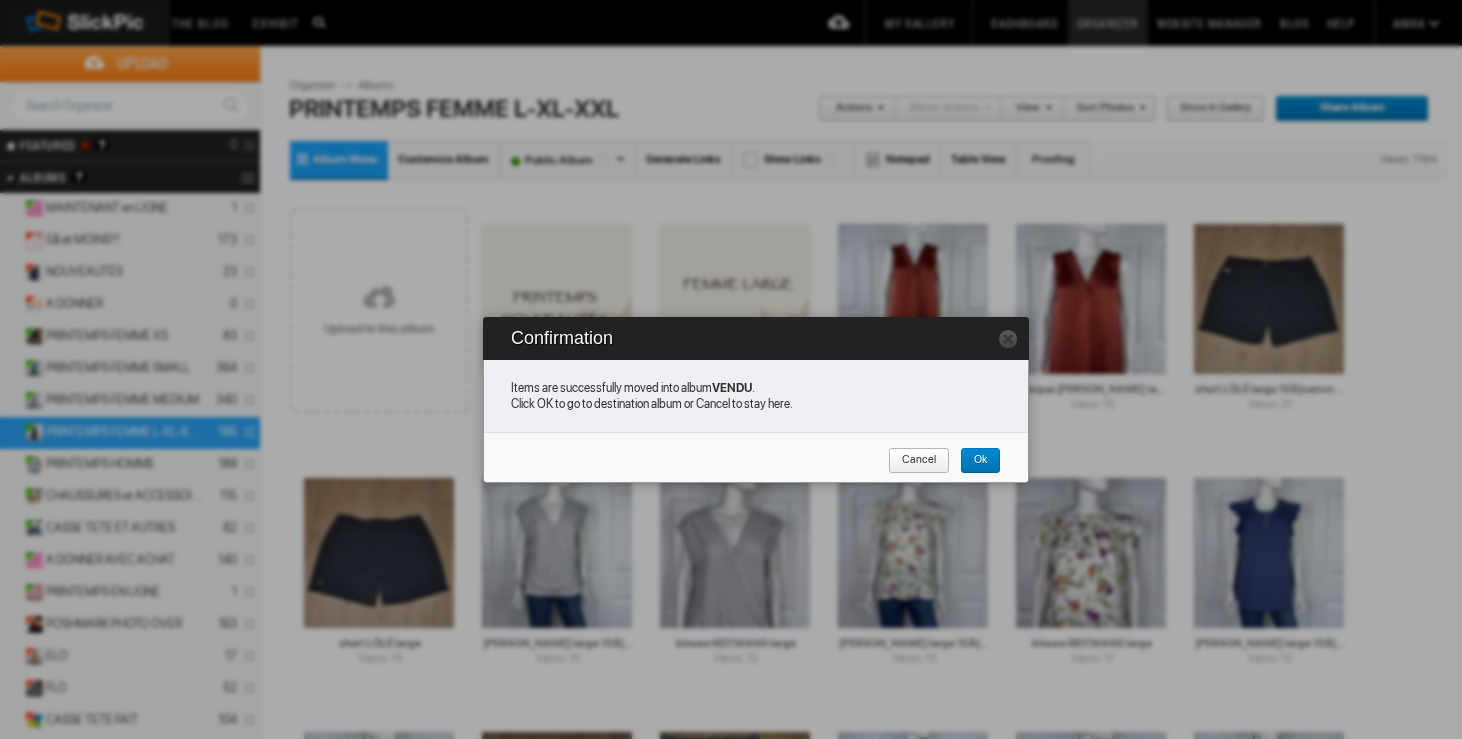 click on "Cancel" at bounding box center [912, 461] 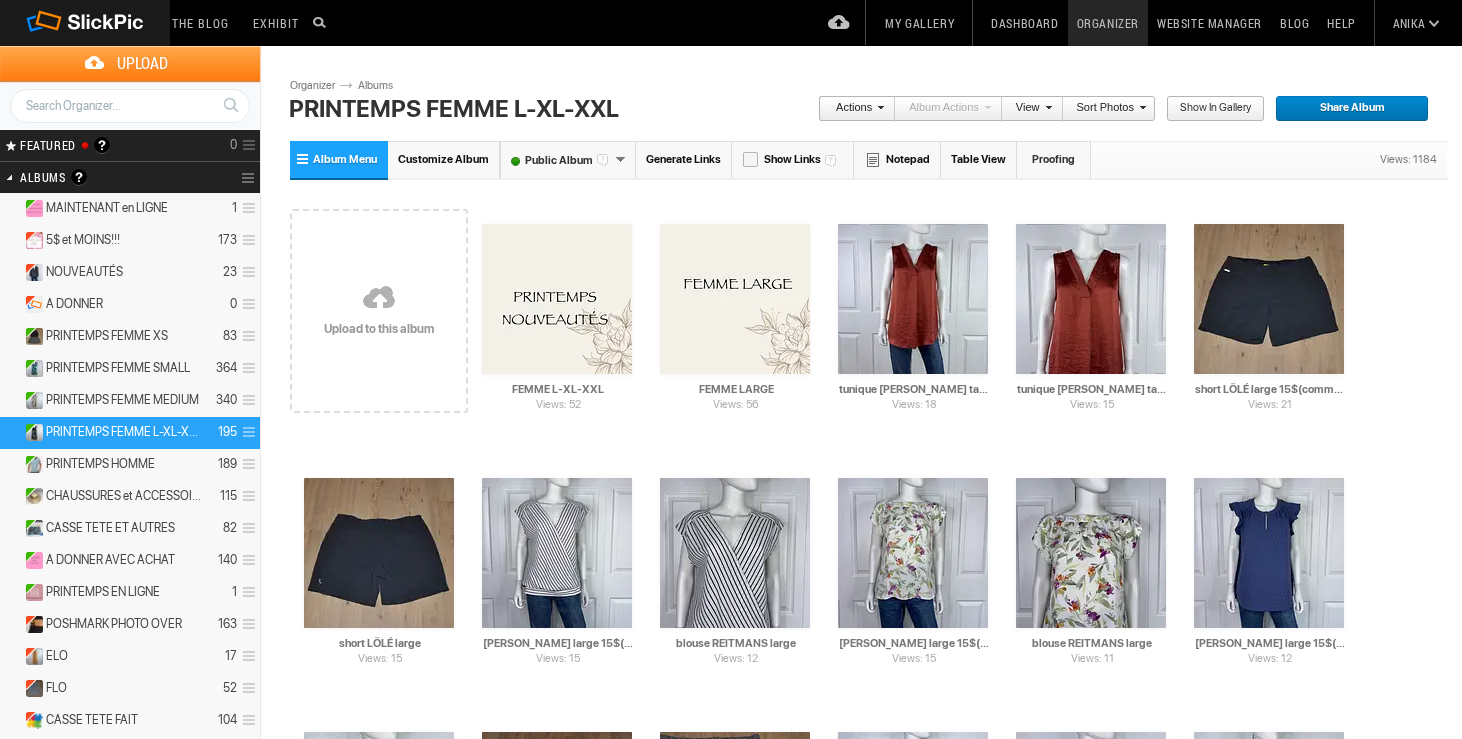 click on "My Gallery" at bounding box center [919, 23] 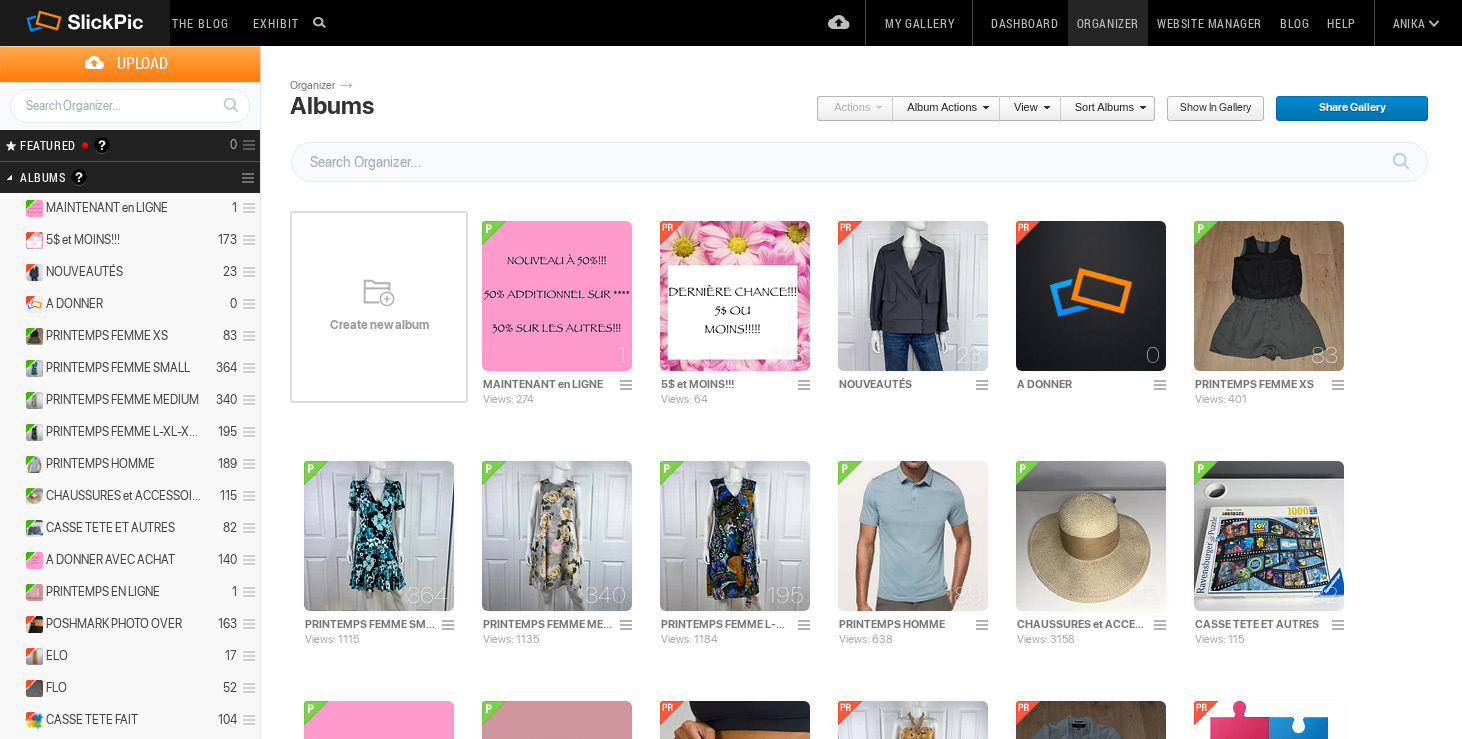 scroll, scrollTop: 0, scrollLeft: 0, axis: both 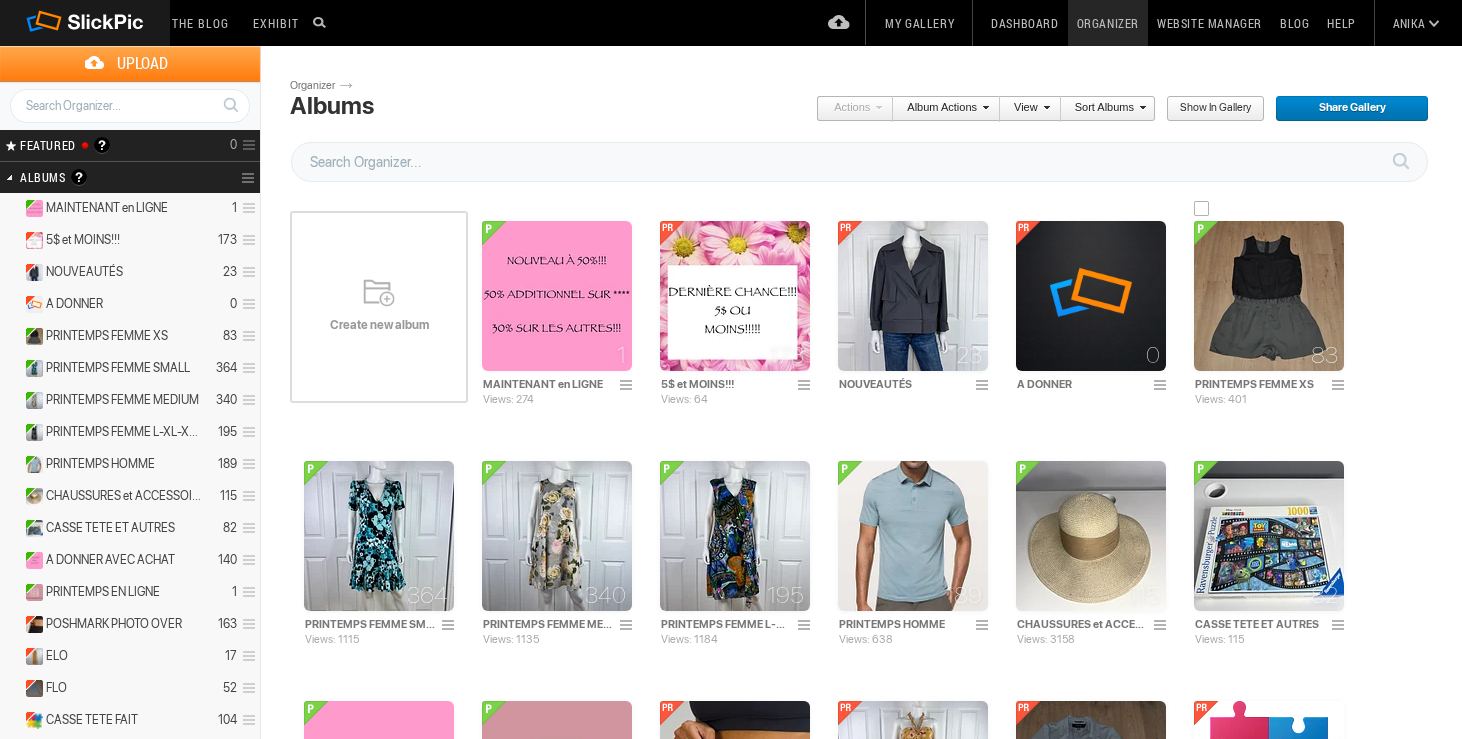 click at bounding box center (1269, 296) 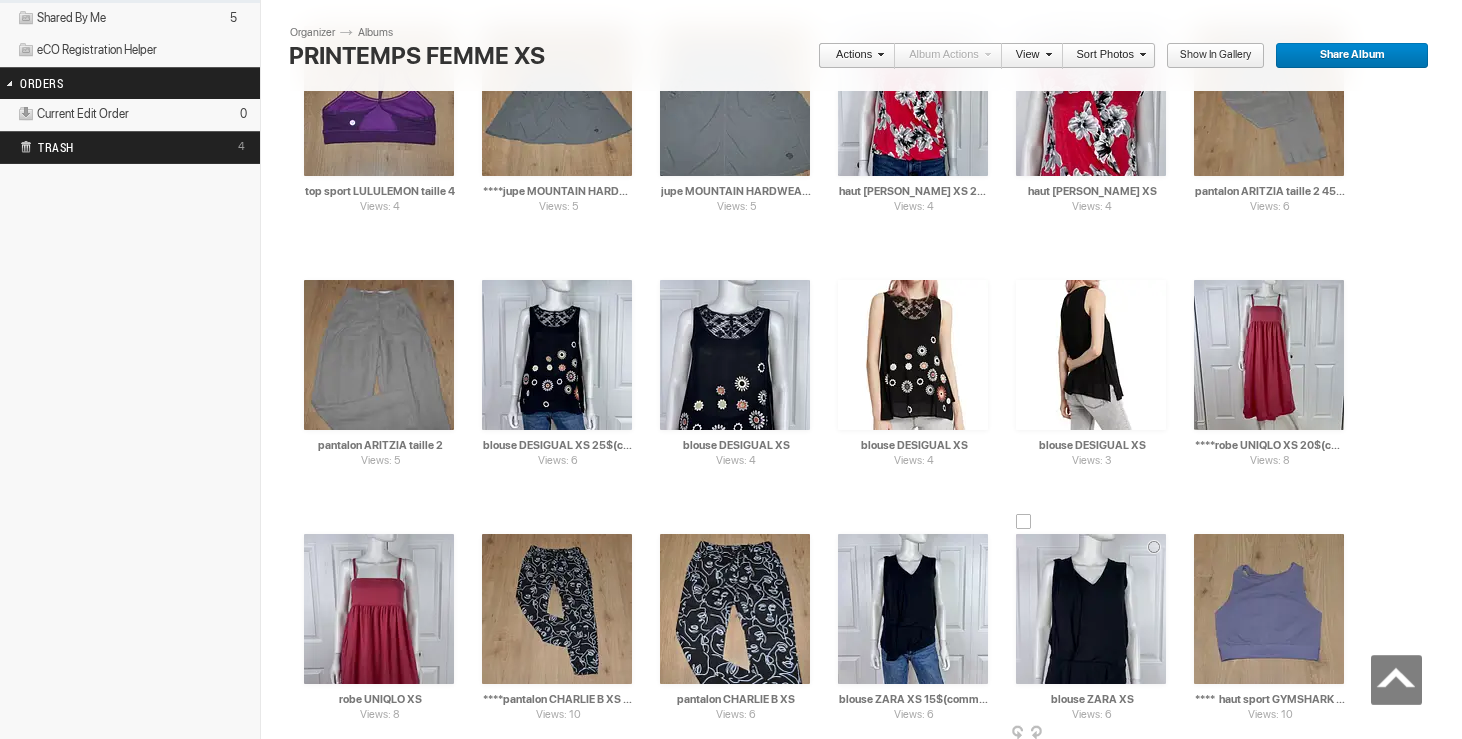 scroll, scrollTop: 1001, scrollLeft: 0, axis: vertical 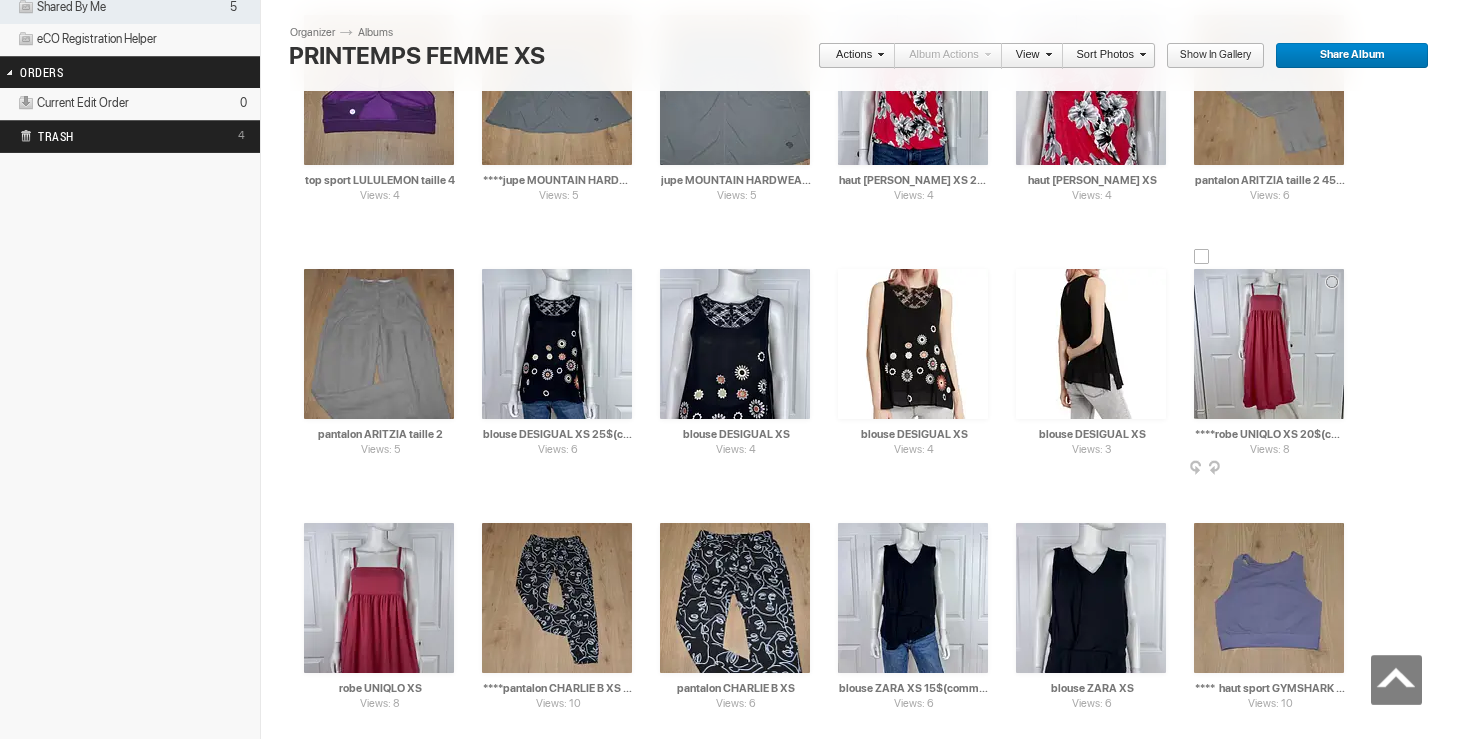 click at bounding box center [1342, 469] 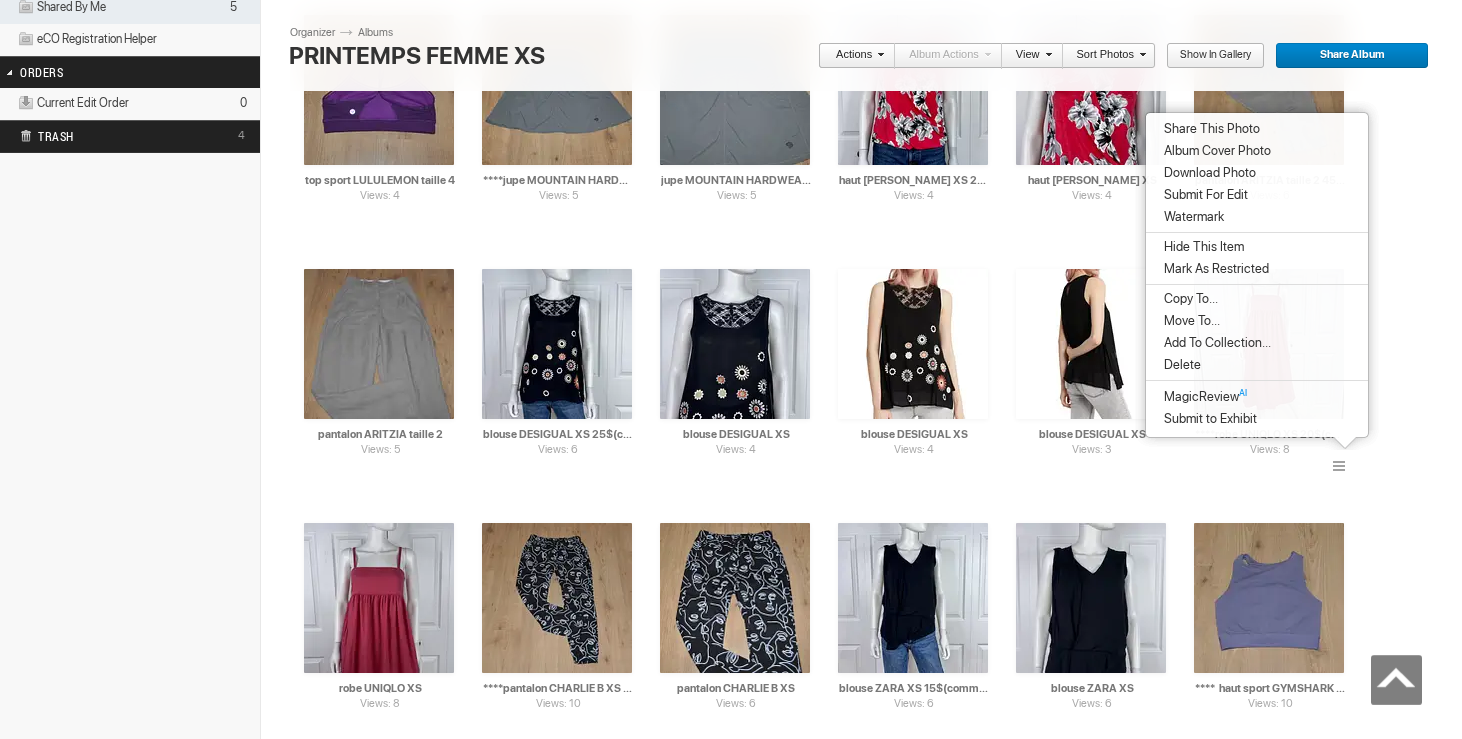 click on "Album Cover Photo" at bounding box center [1214, 151] 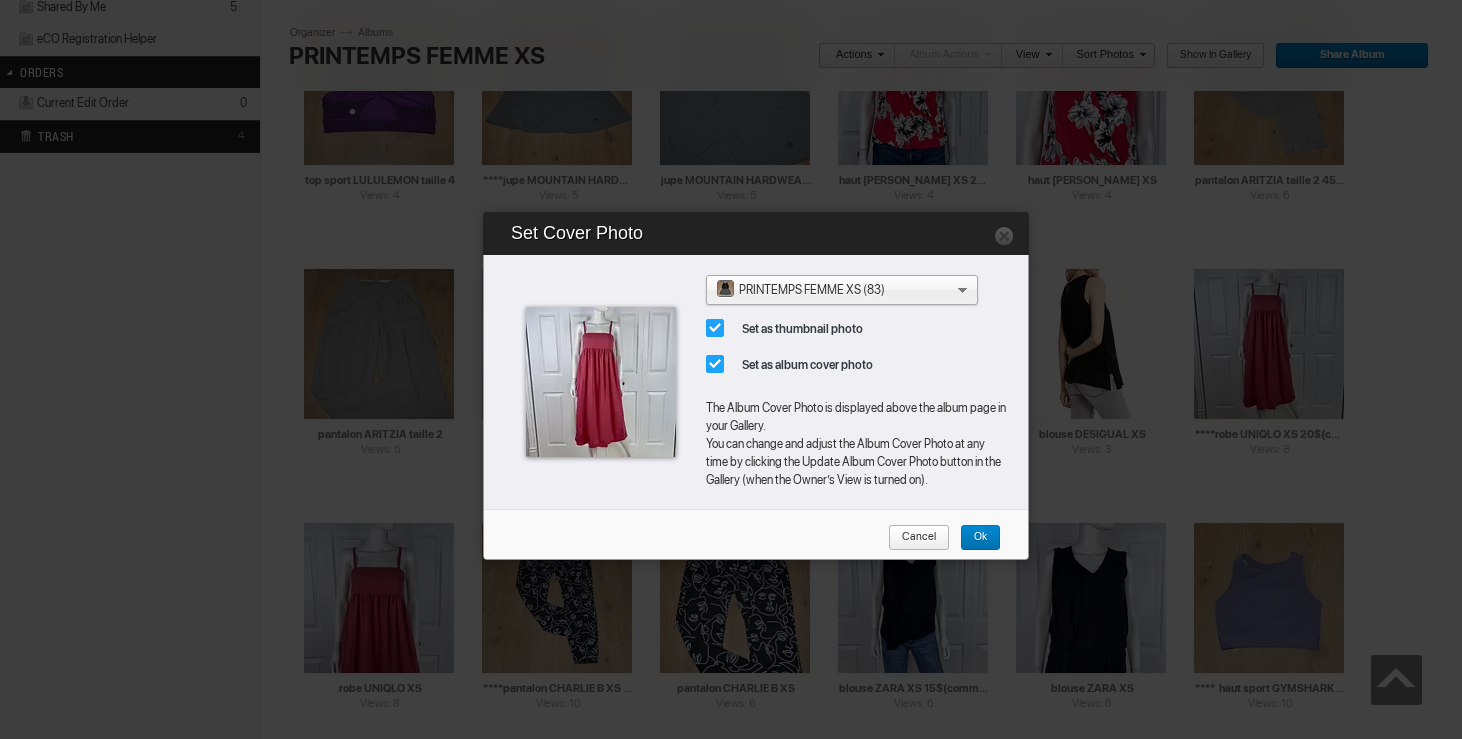 click on "Ok" at bounding box center [973, 538] 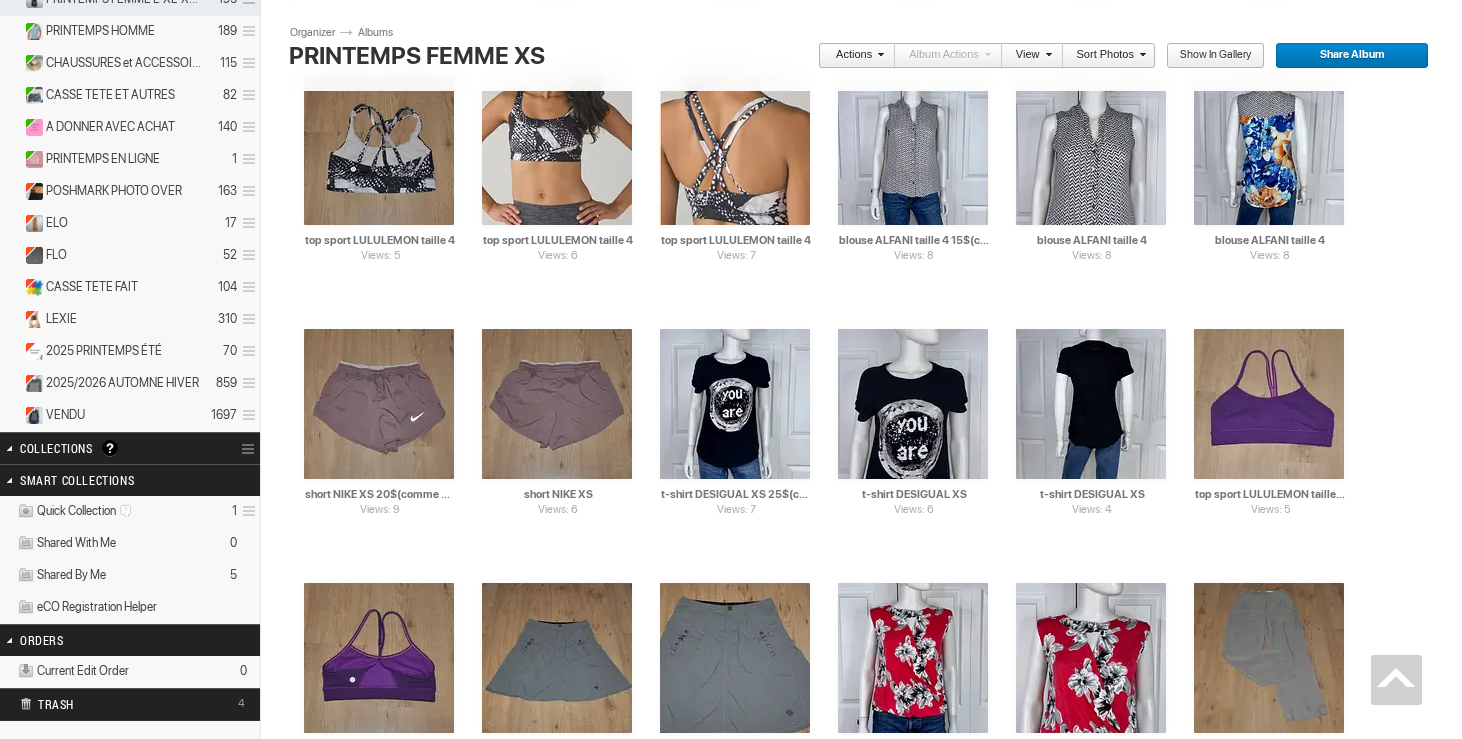 scroll, scrollTop: 0, scrollLeft: 0, axis: both 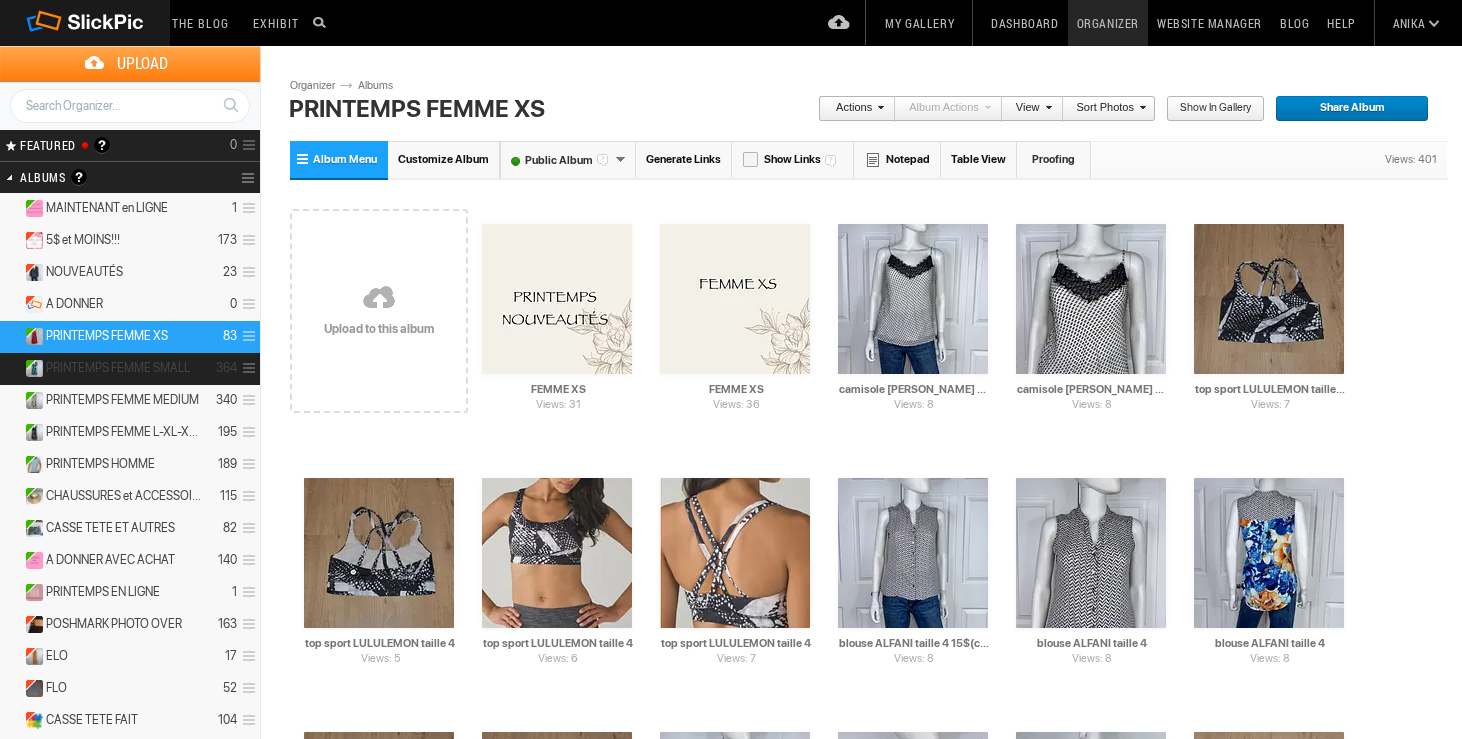 click on "PRINTEMPS FEMME SMALL" at bounding box center [118, 368] 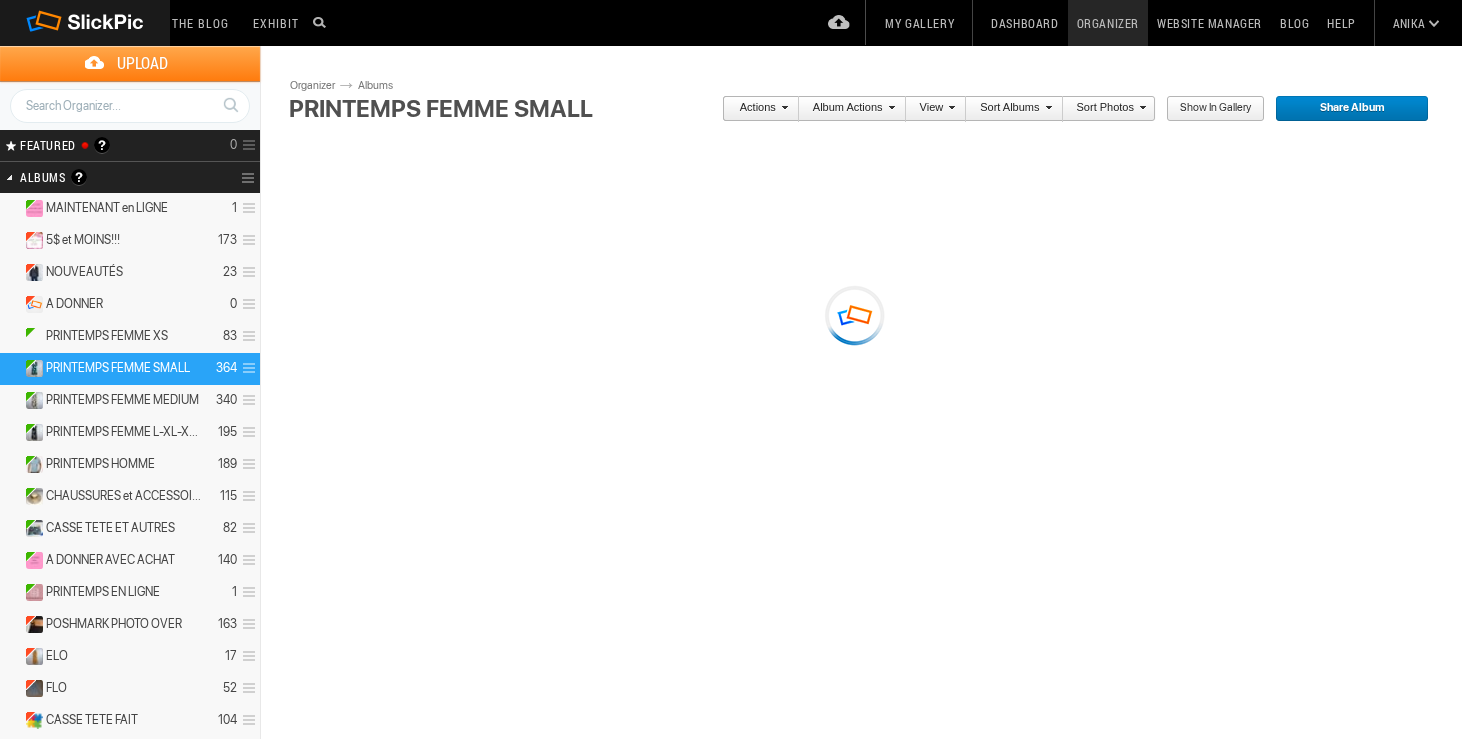 scroll, scrollTop: 0, scrollLeft: 0, axis: both 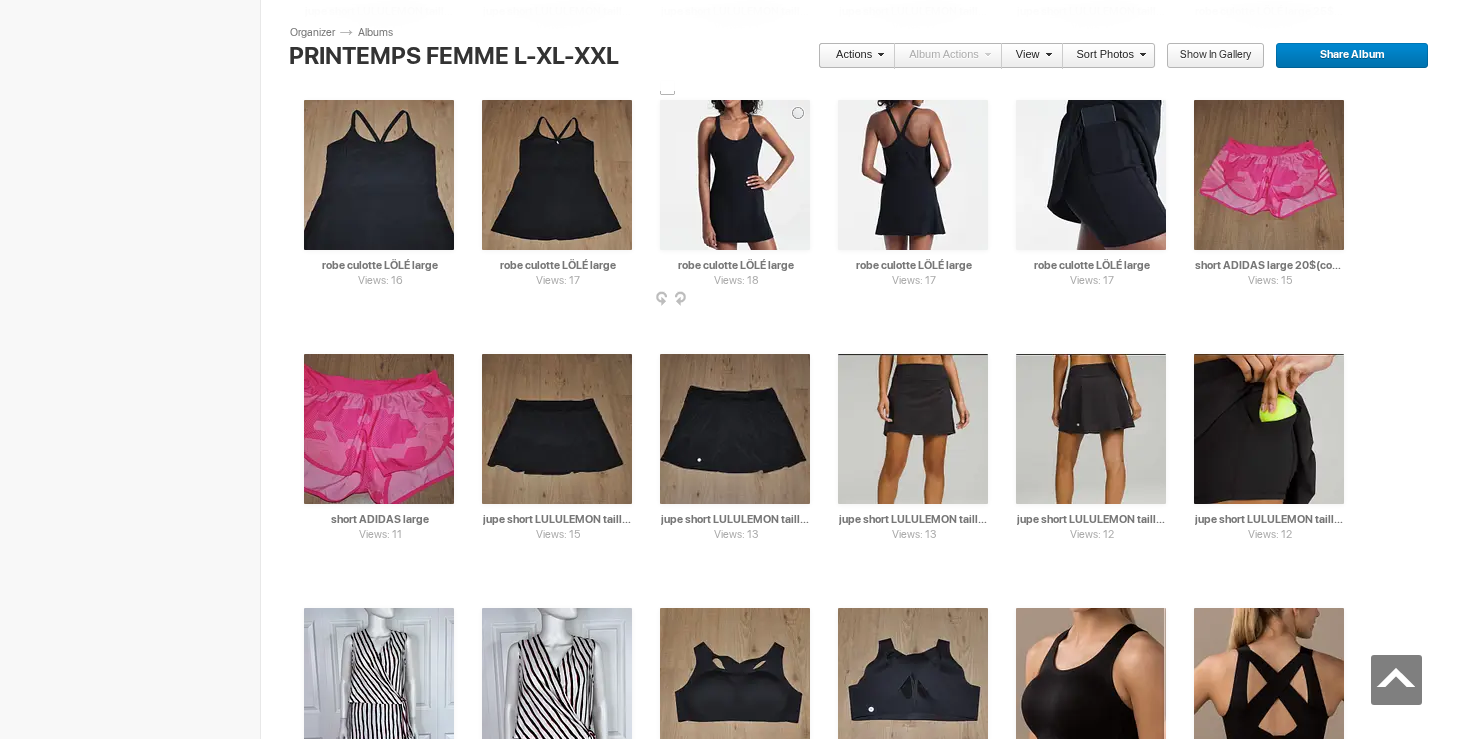 click at bounding box center [808, 300] 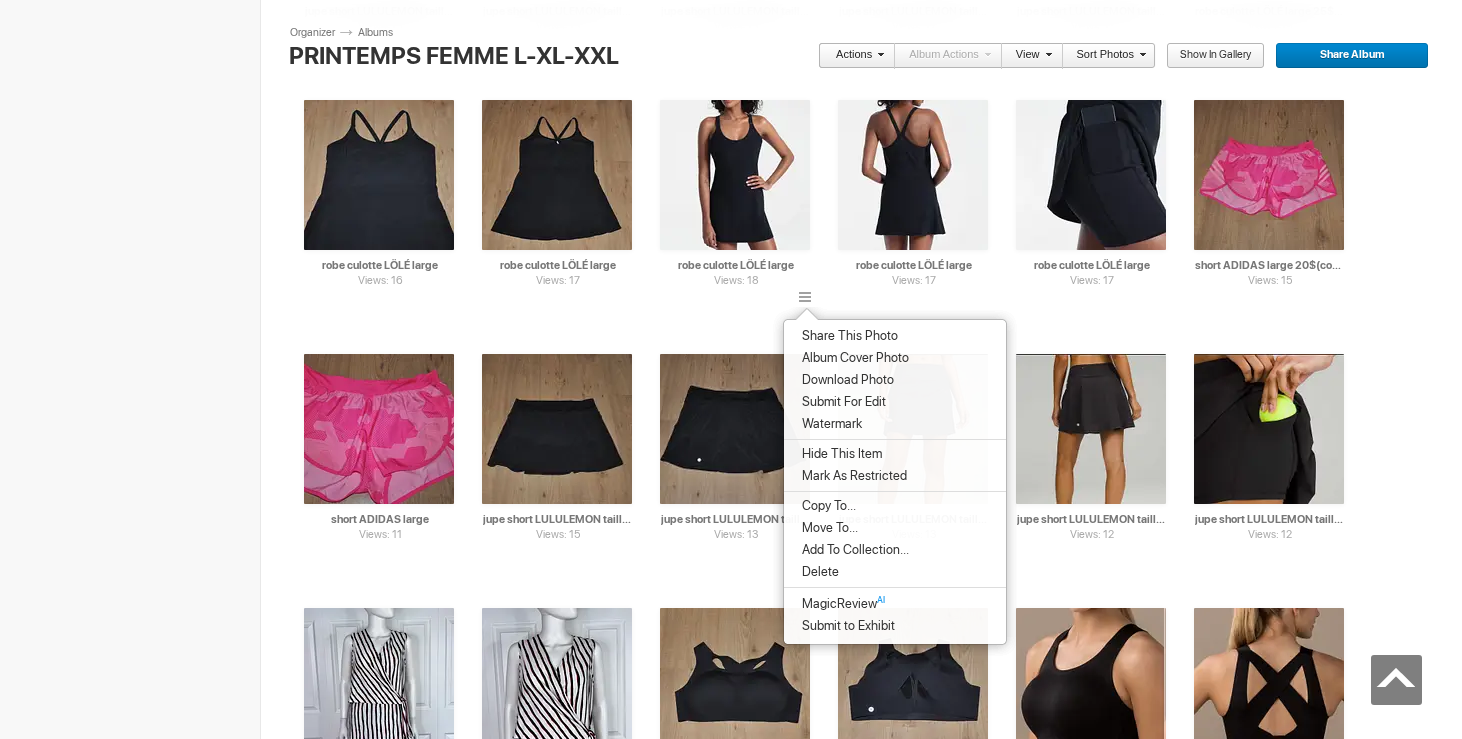 click on "Album Cover Photo" at bounding box center [852, 358] 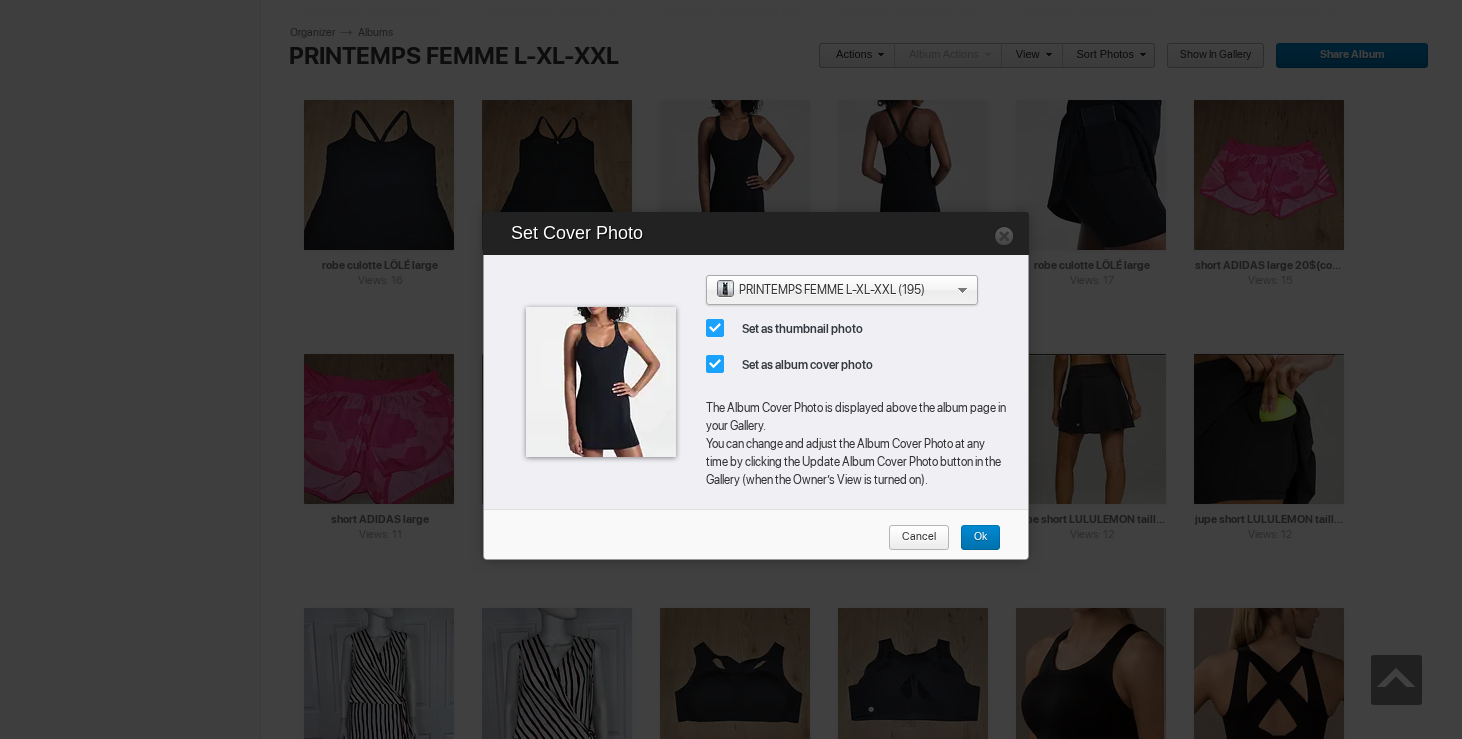click on "Ok" at bounding box center [980, 538] 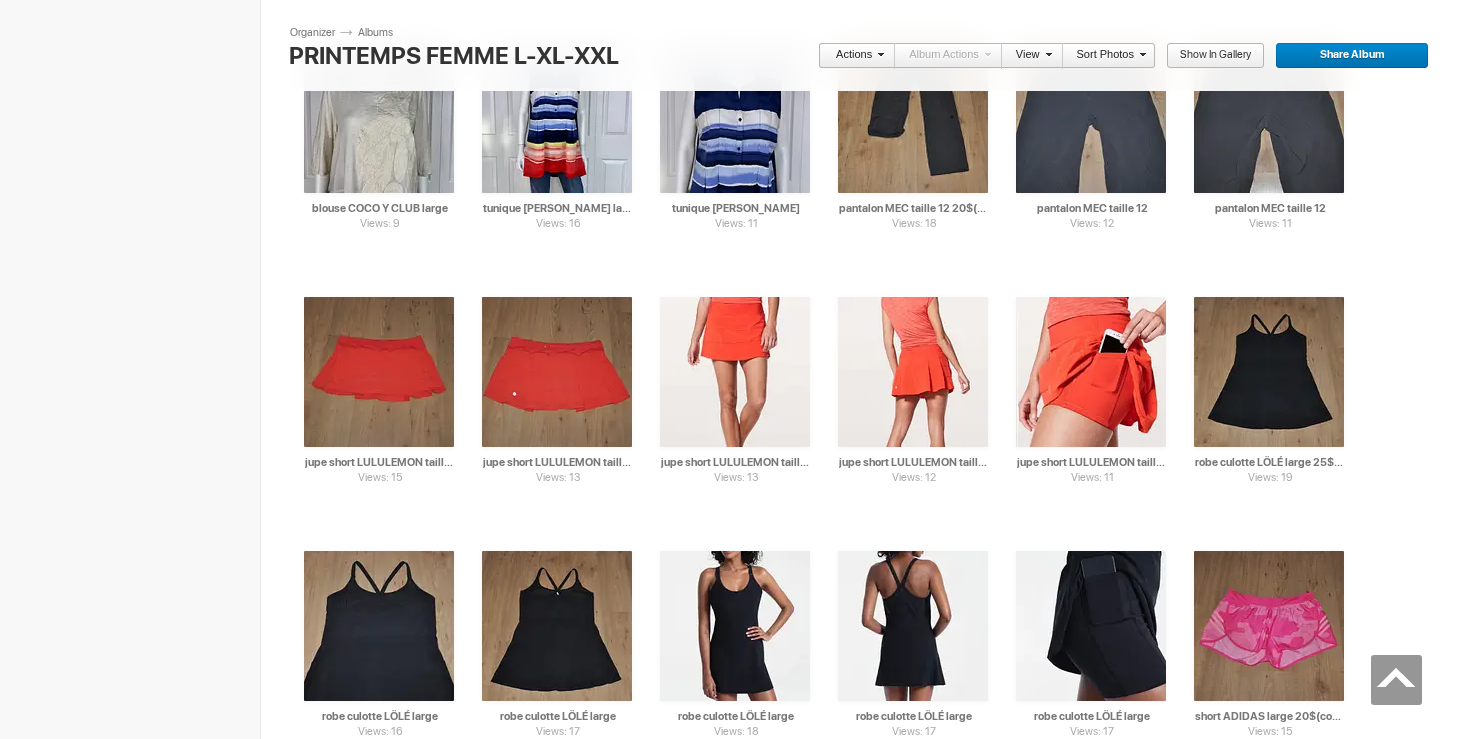 scroll, scrollTop: 0, scrollLeft: 0, axis: both 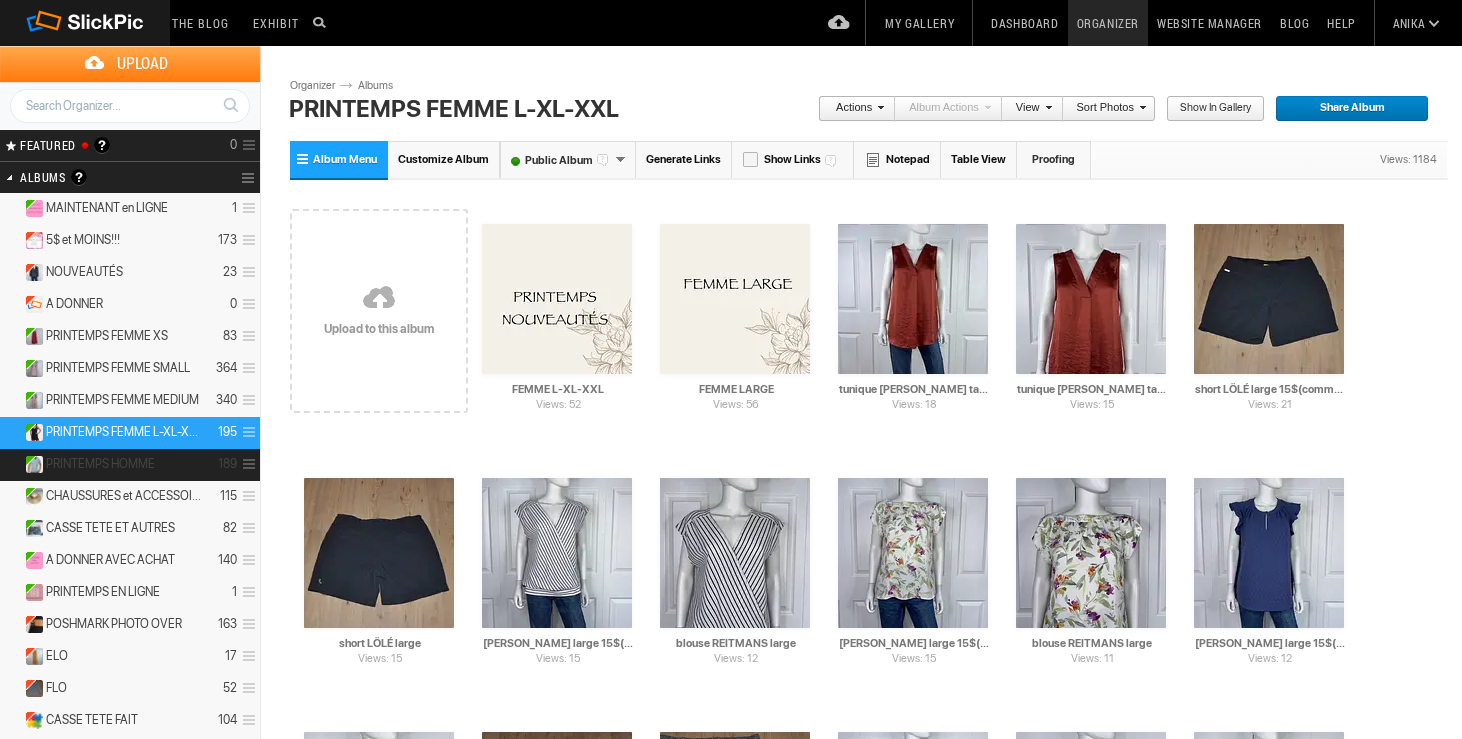 click on "PRINTEMPS HOMME
189" at bounding box center (130, 465) 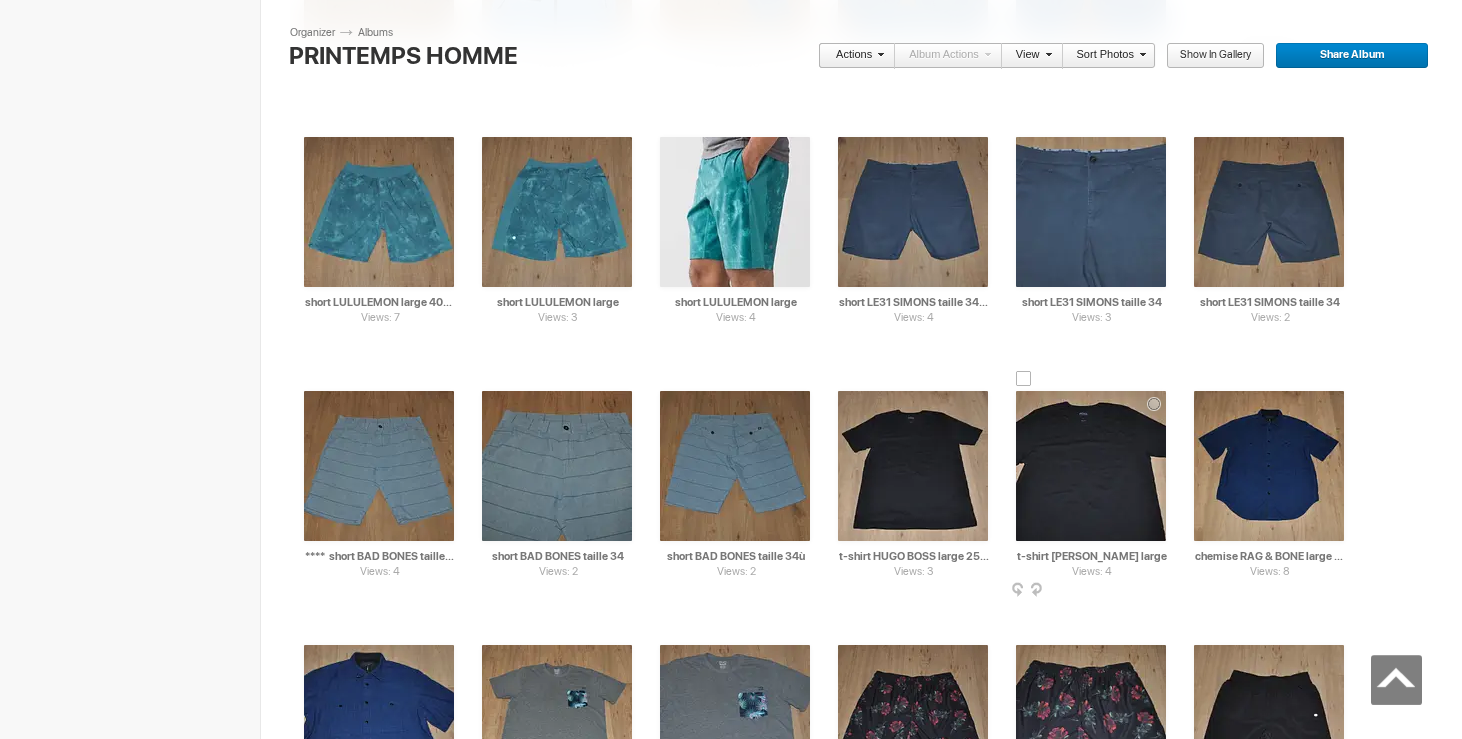 scroll, scrollTop: 4462, scrollLeft: 0, axis: vertical 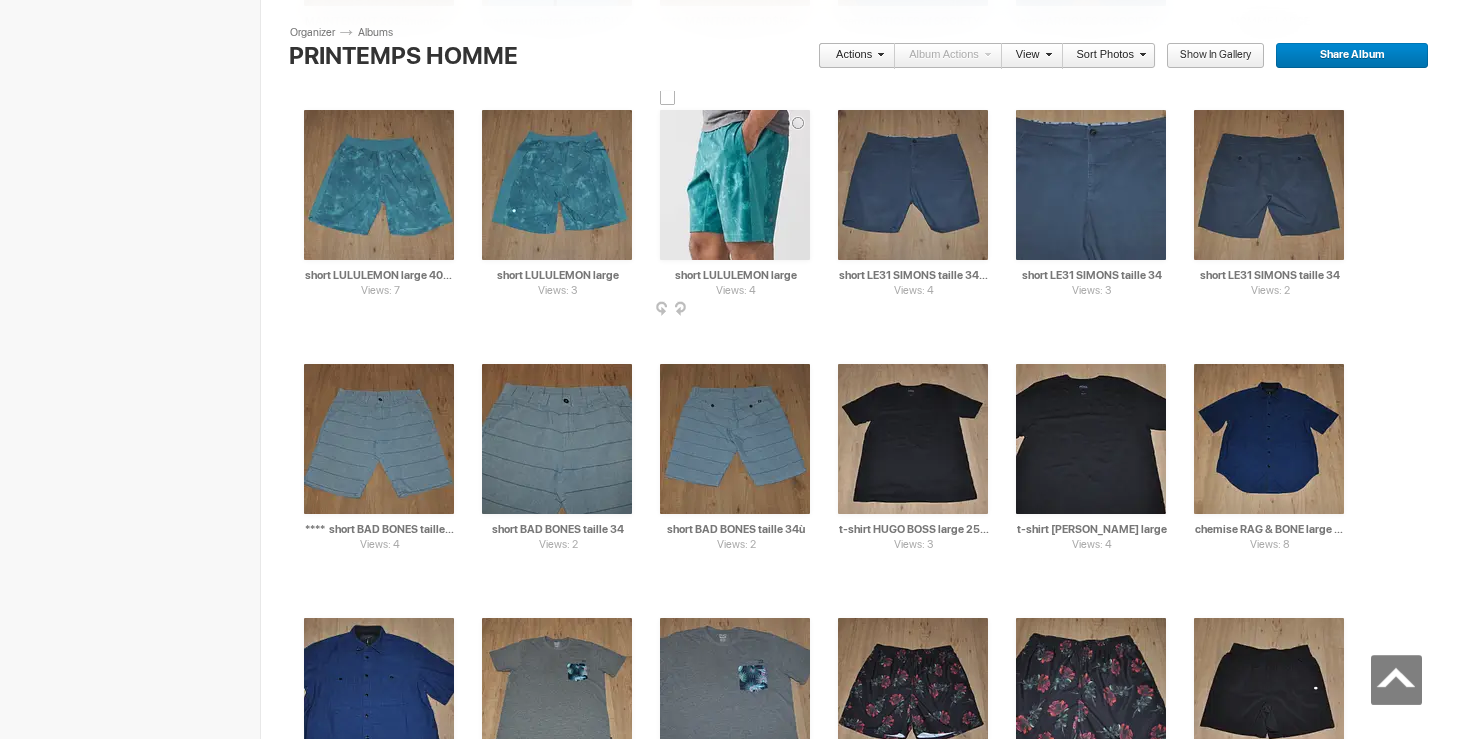 click at bounding box center (808, 310) 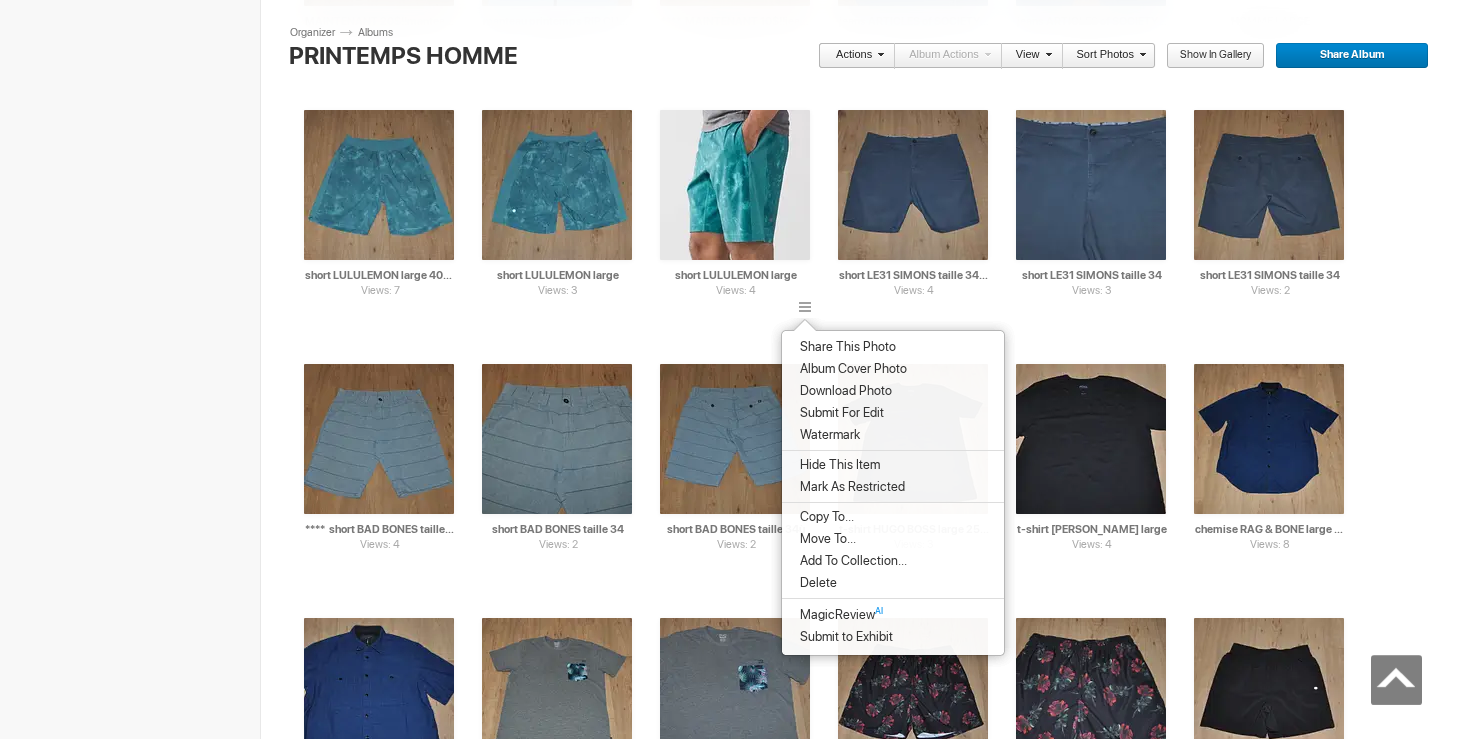 click on "Album Cover Photo" at bounding box center (850, 369) 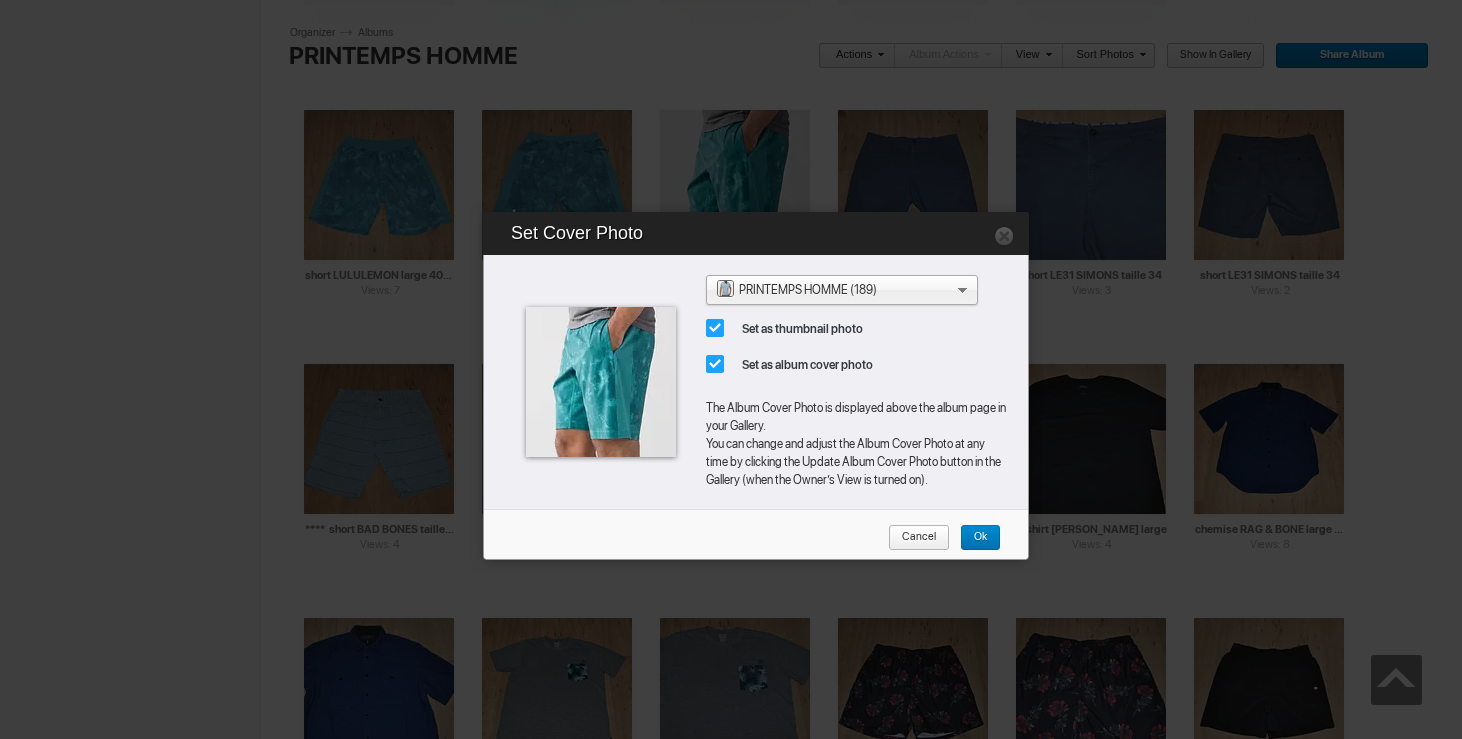 click on "Ok" at bounding box center [973, 538] 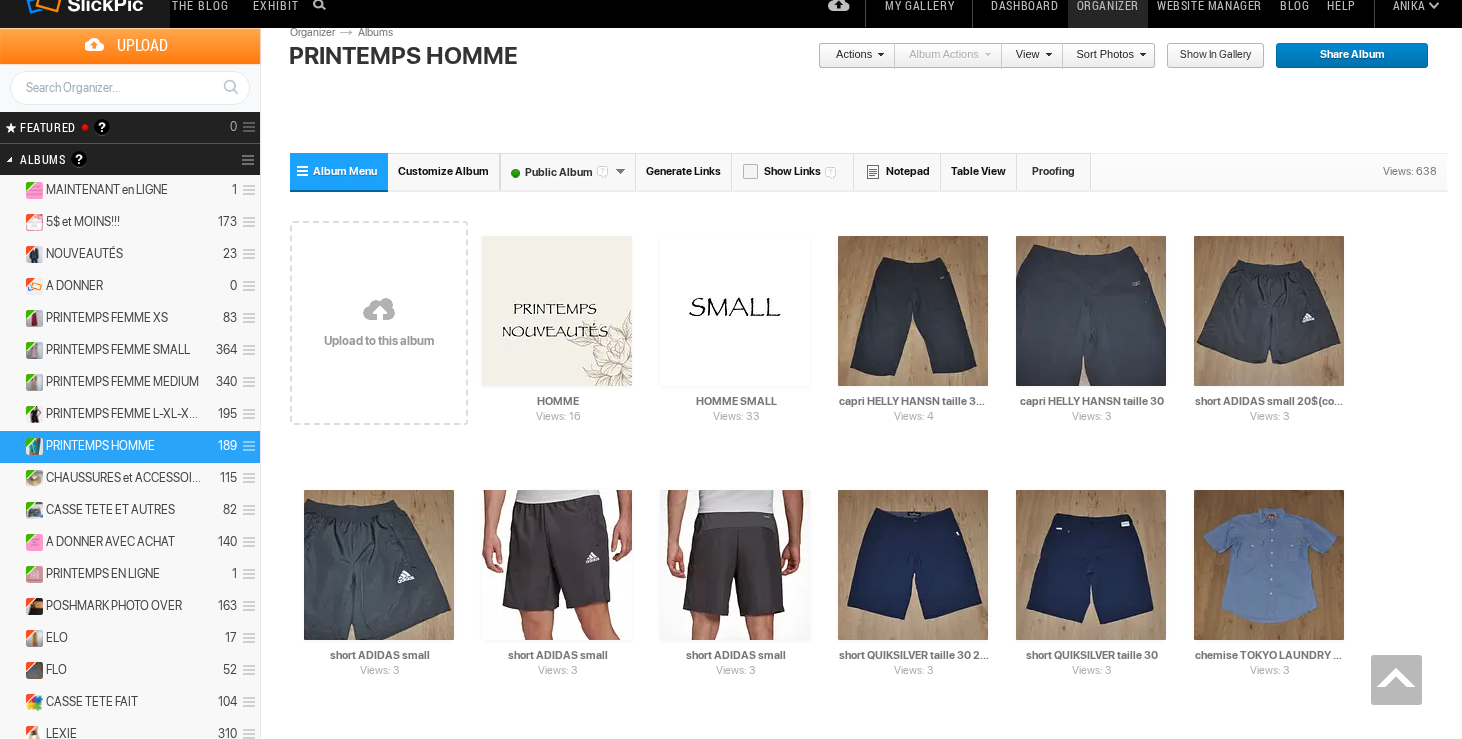 scroll, scrollTop: 0, scrollLeft: 0, axis: both 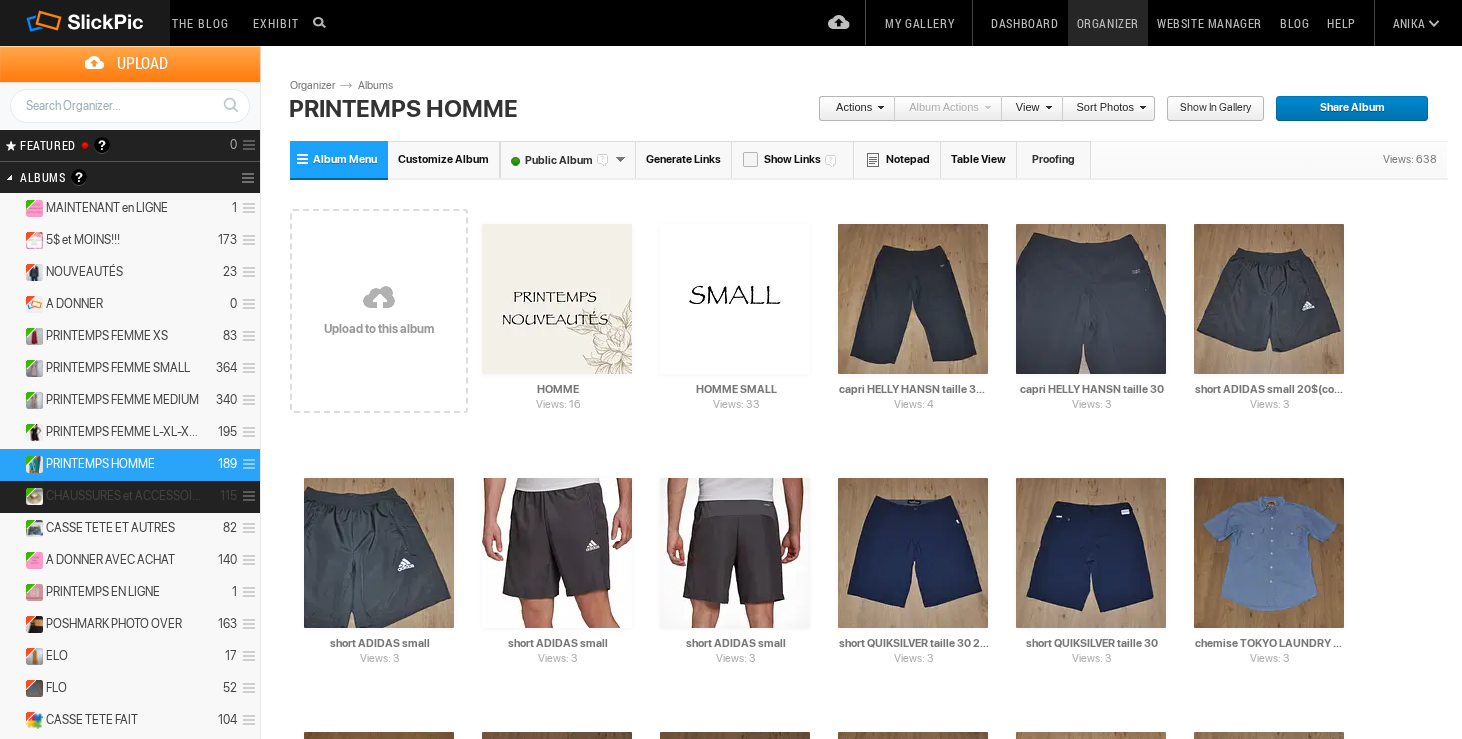 click on "CHAUSSURES et ACCESSOIRES" at bounding box center [124, 496] 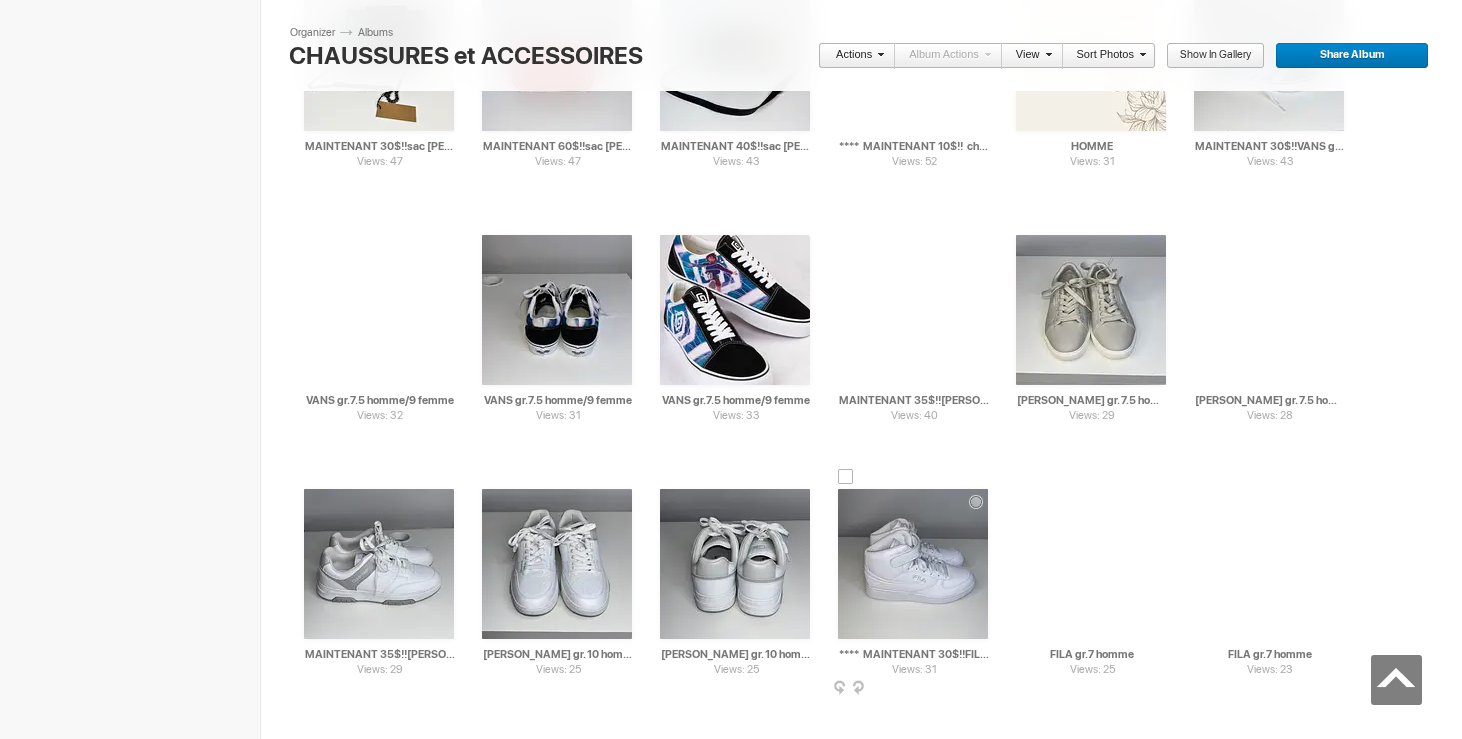 scroll, scrollTop: 1300, scrollLeft: 0, axis: vertical 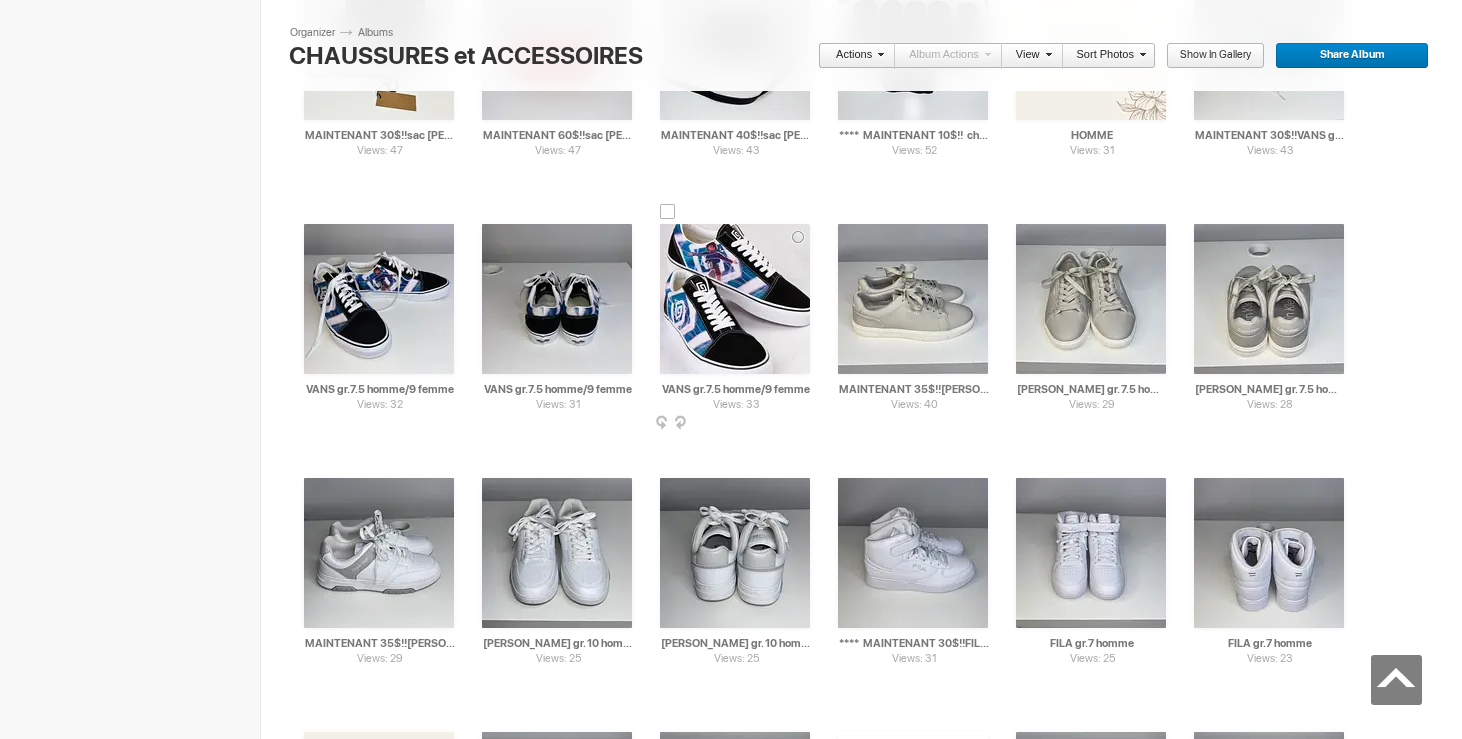 click at bounding box center [808, 424] 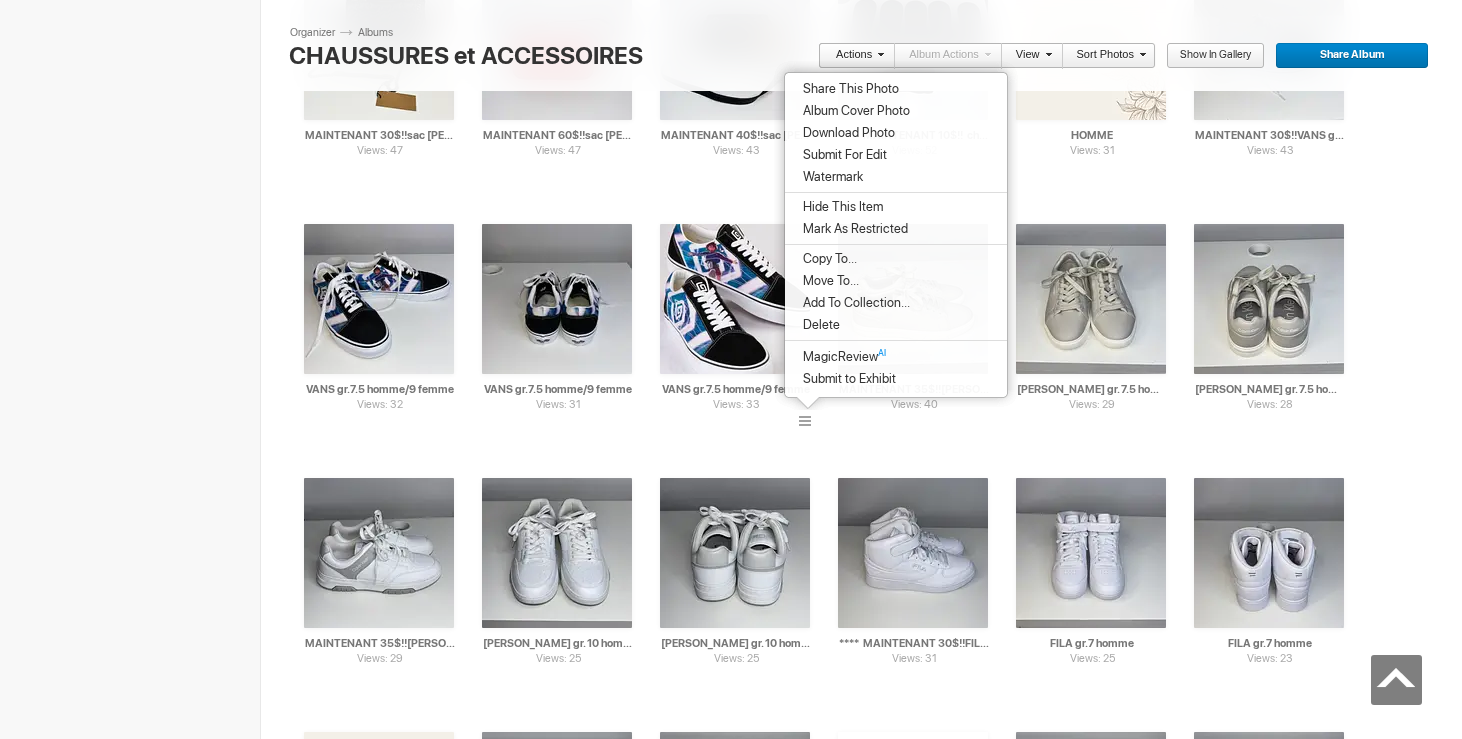 click on "Album Cover Photo" at bounding box center (853, 111) 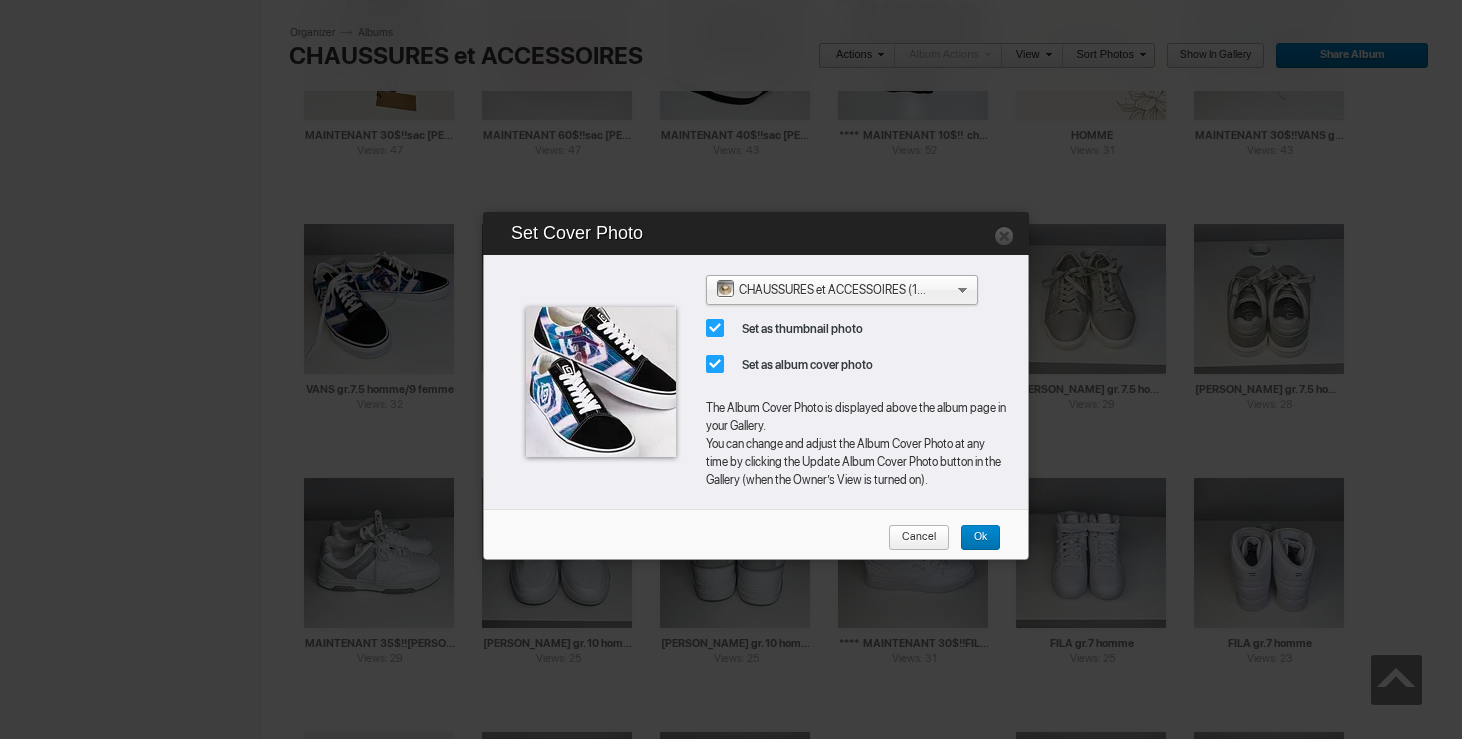 click on "Ok" at bounding box center (973, 538) 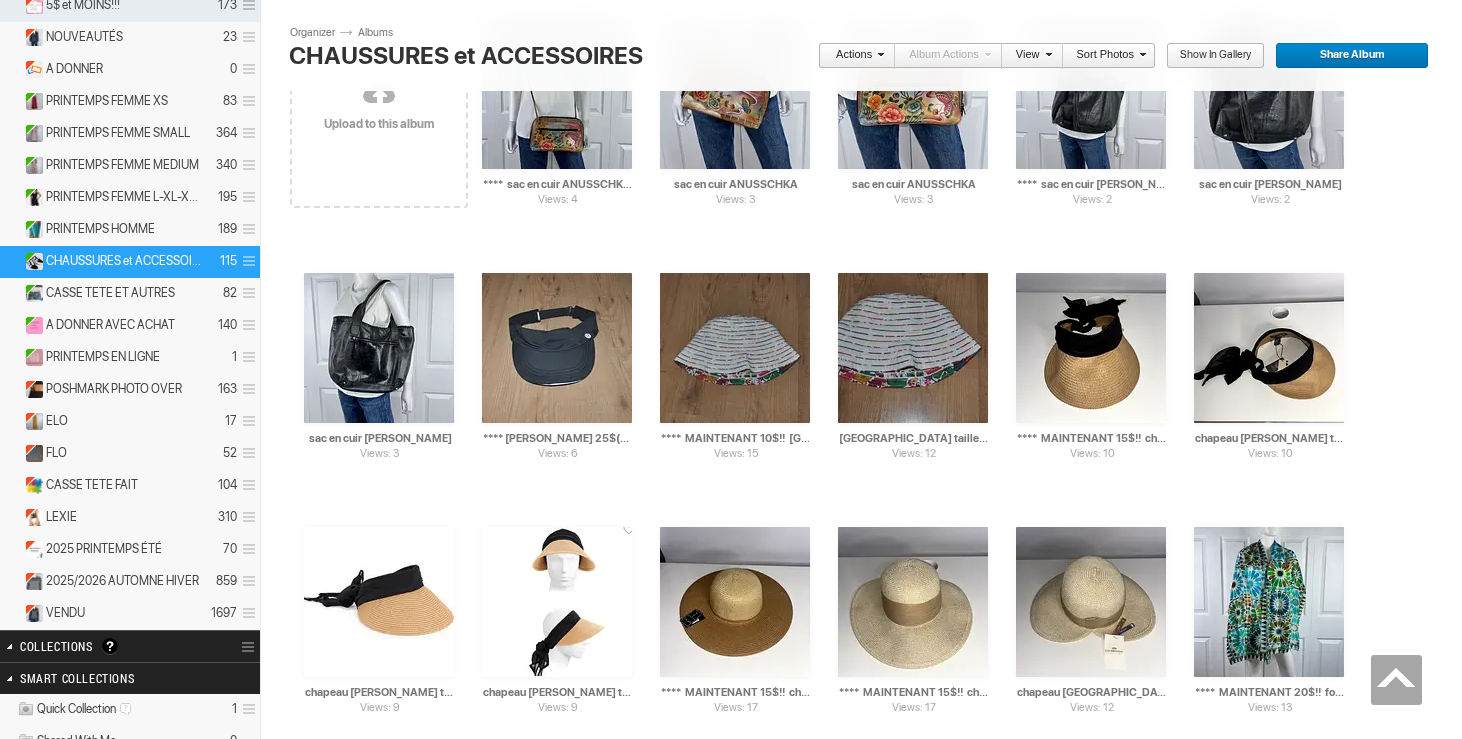 scroll, scrollTop: 0, scrollLeft: 0, axis: both 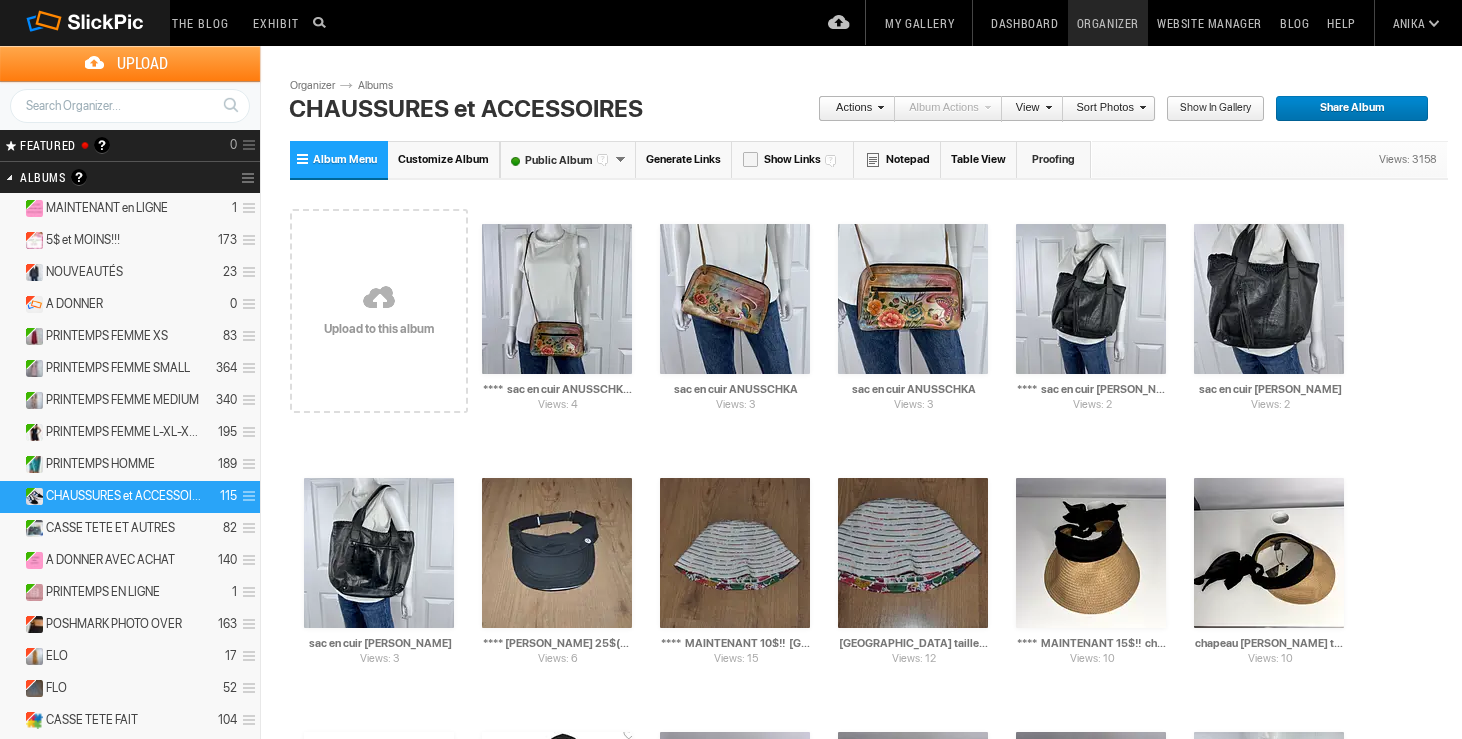click on "My Gallery" at bounding box center (919, 23) 